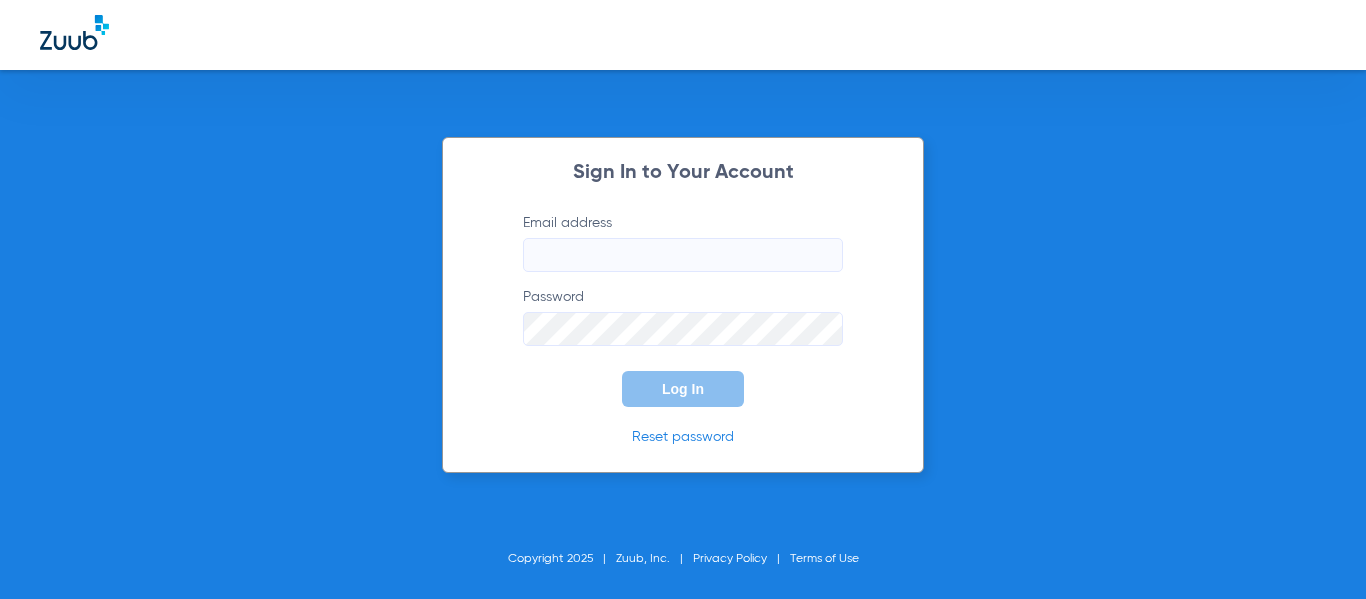 scroll, scrollTop: 0, scrollLeft: 0, axis: both 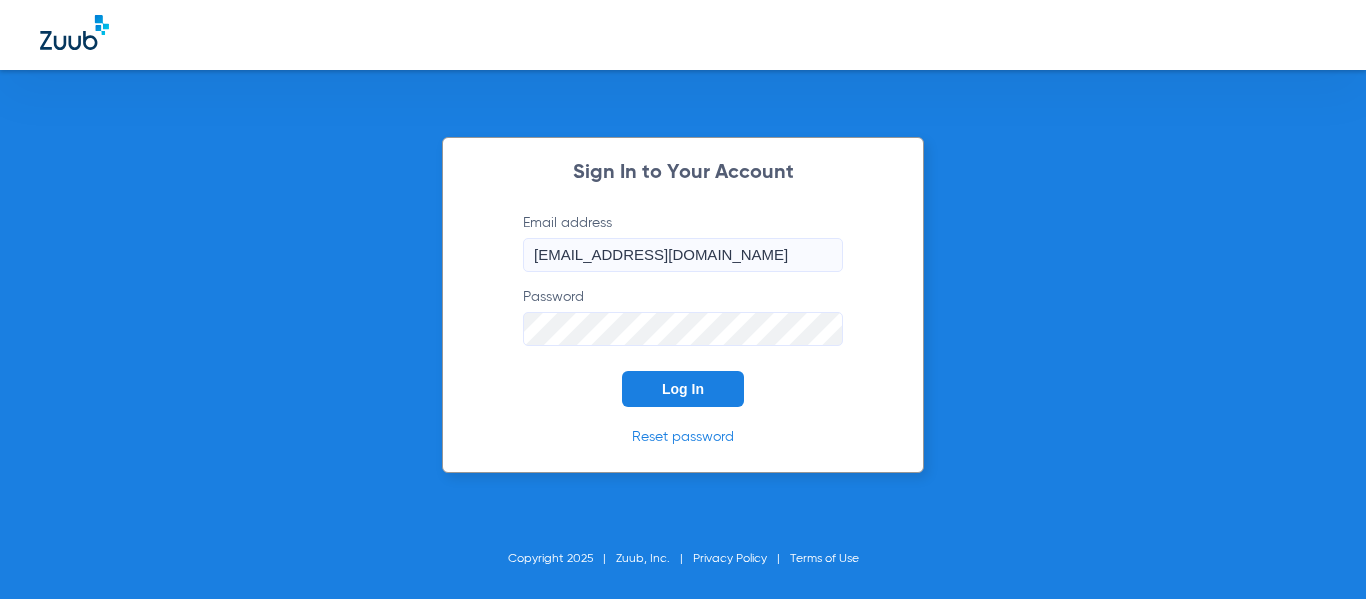 click on "Log In" 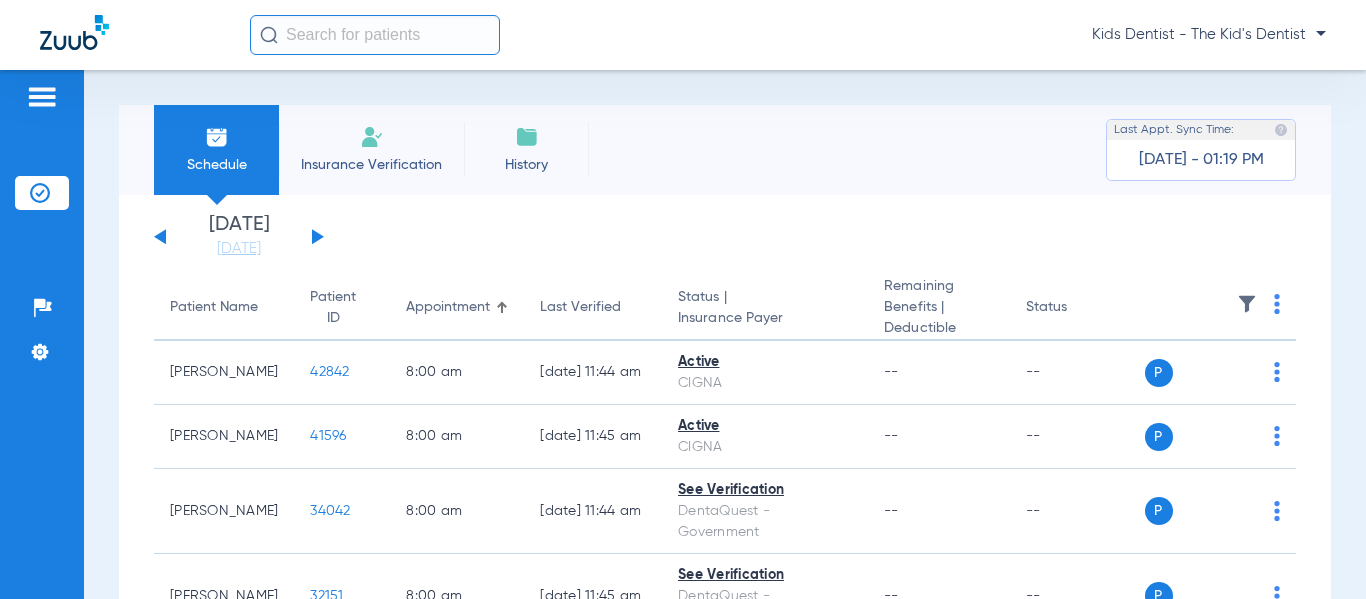click 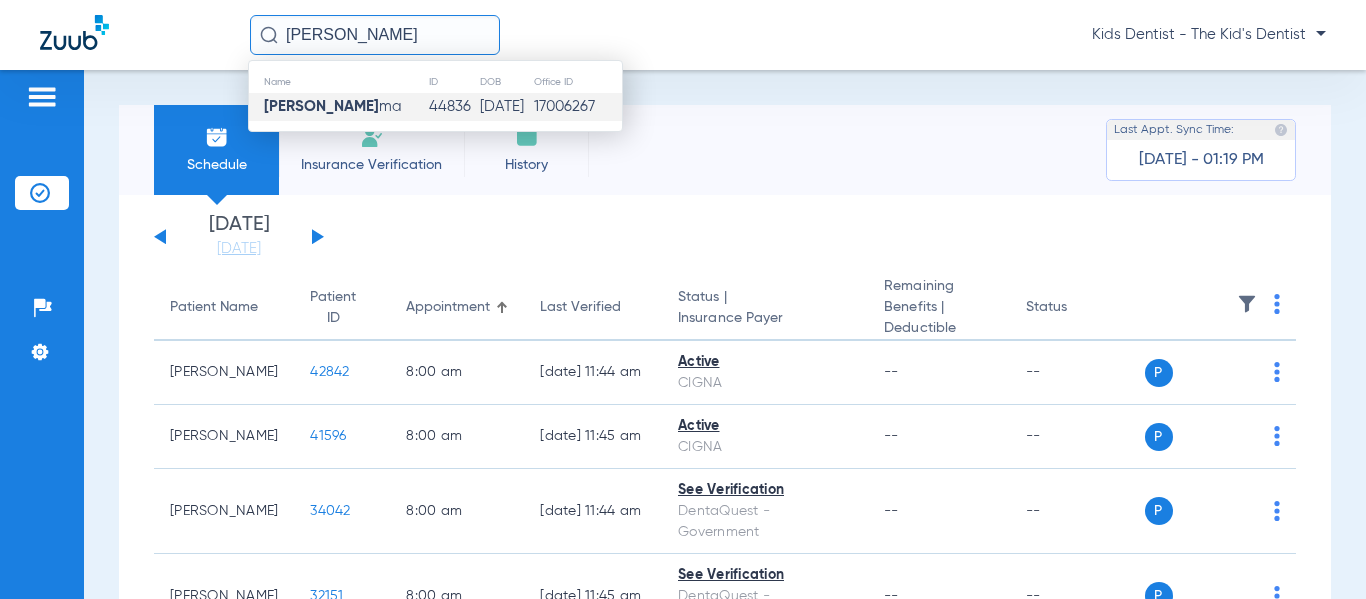 type on "daniel sik" 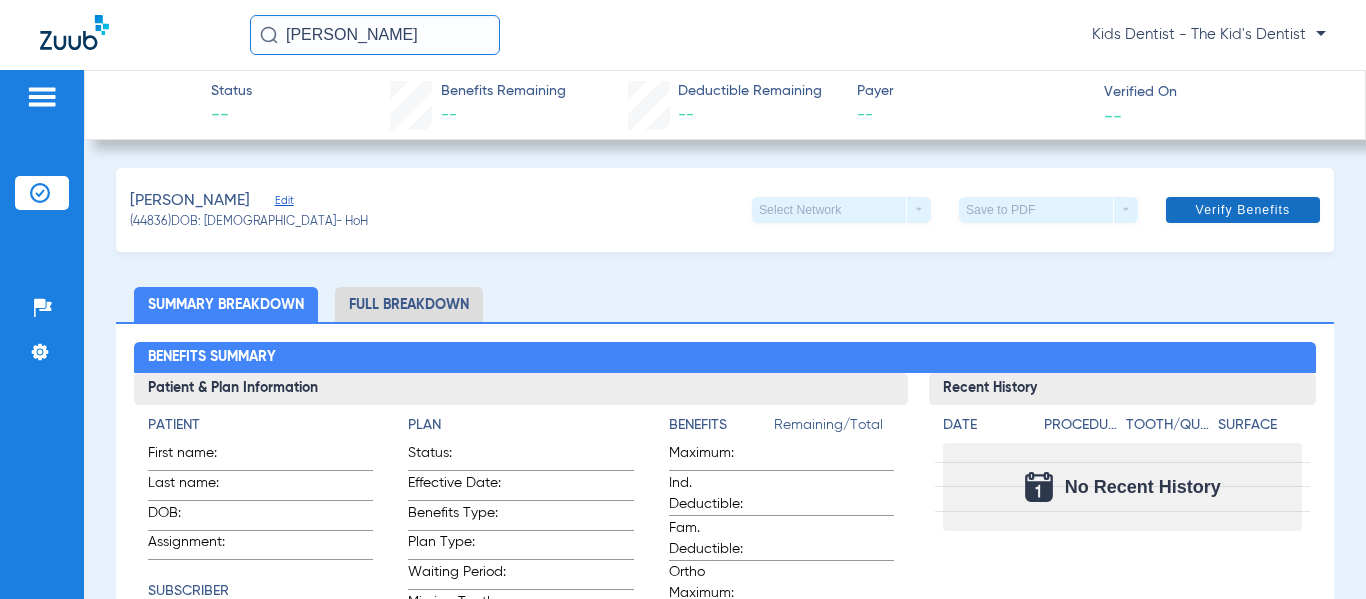 click on "Verify Benefits" 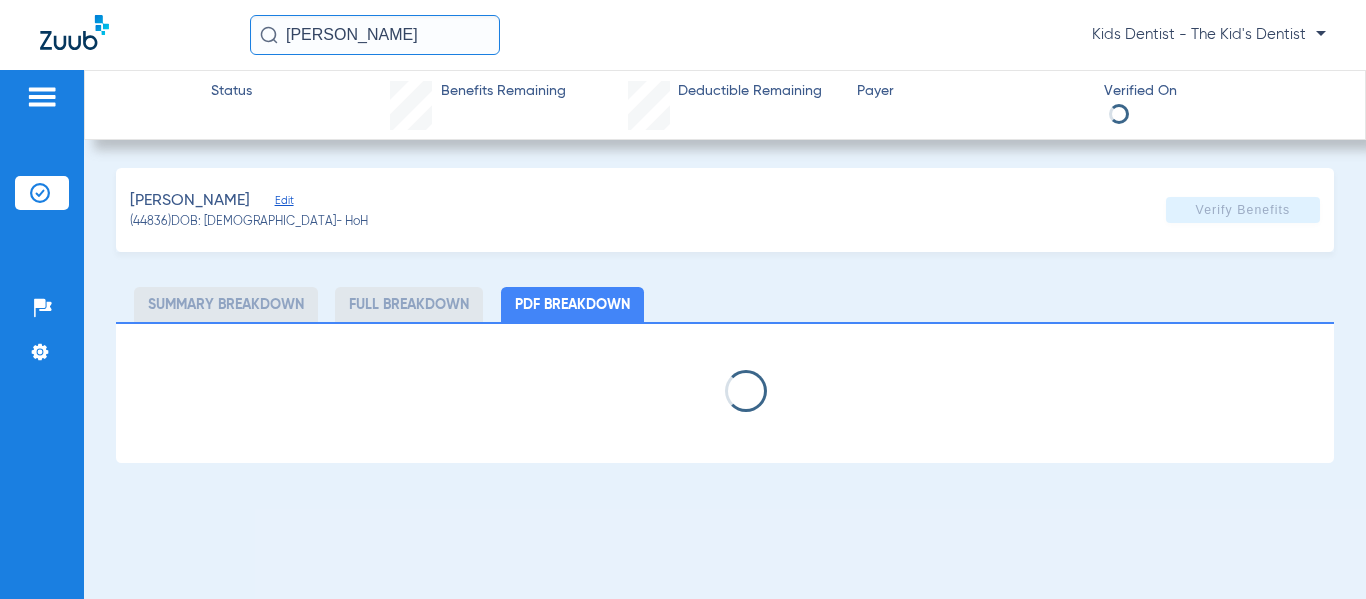 select on "page-width" 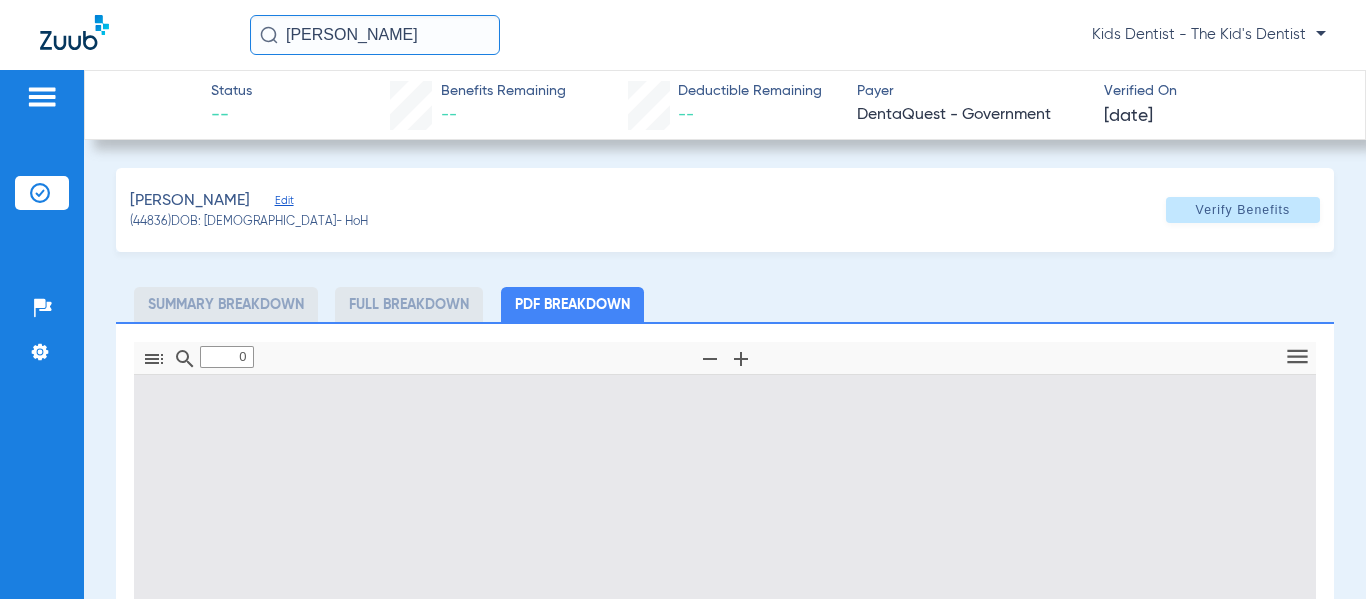 type on "1" 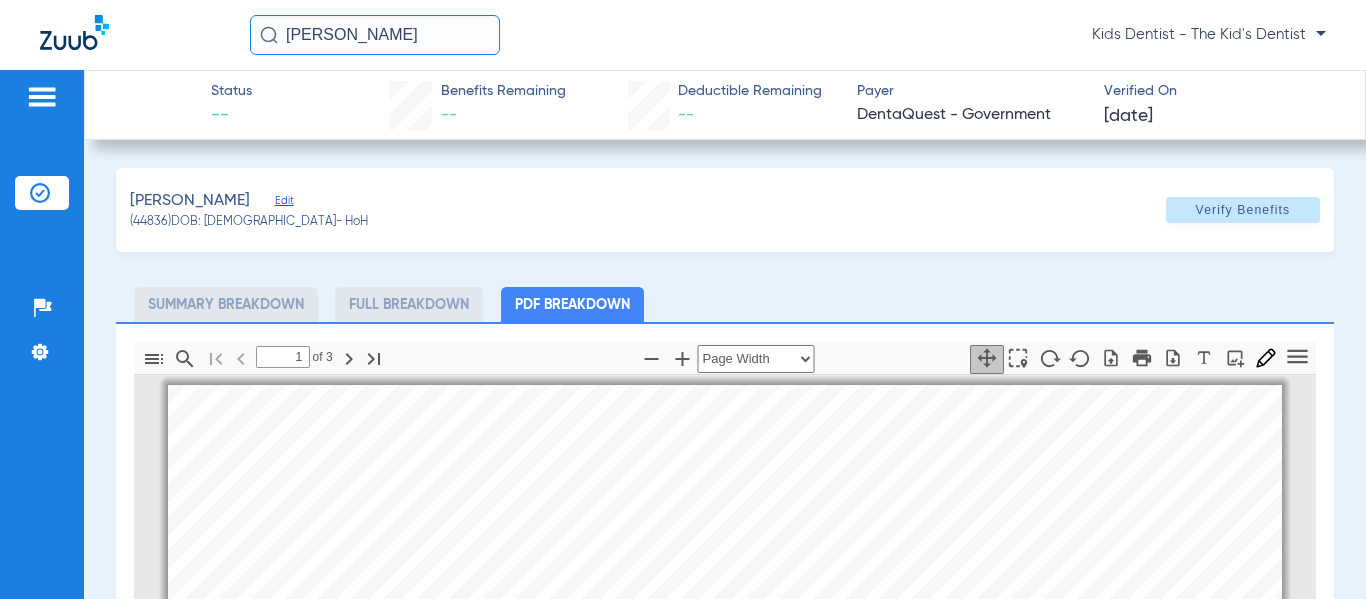 scroll, scrollTop: 10, scrollLeft: 0, axis: vertical 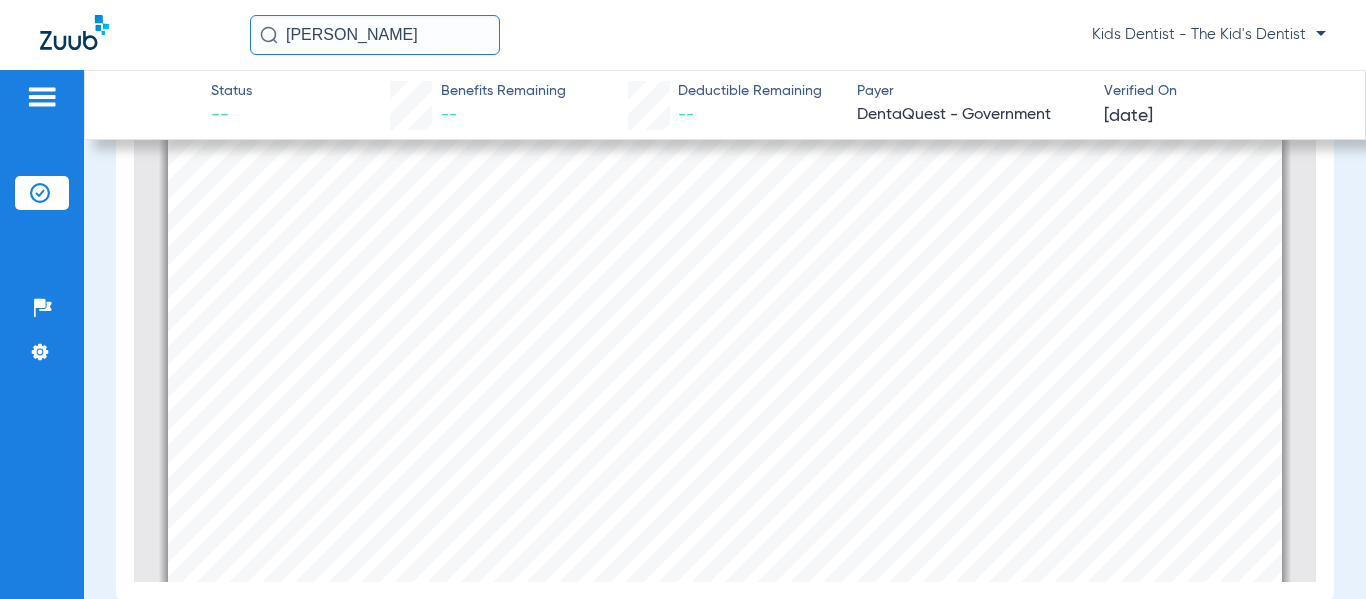 click on "daniel sik" 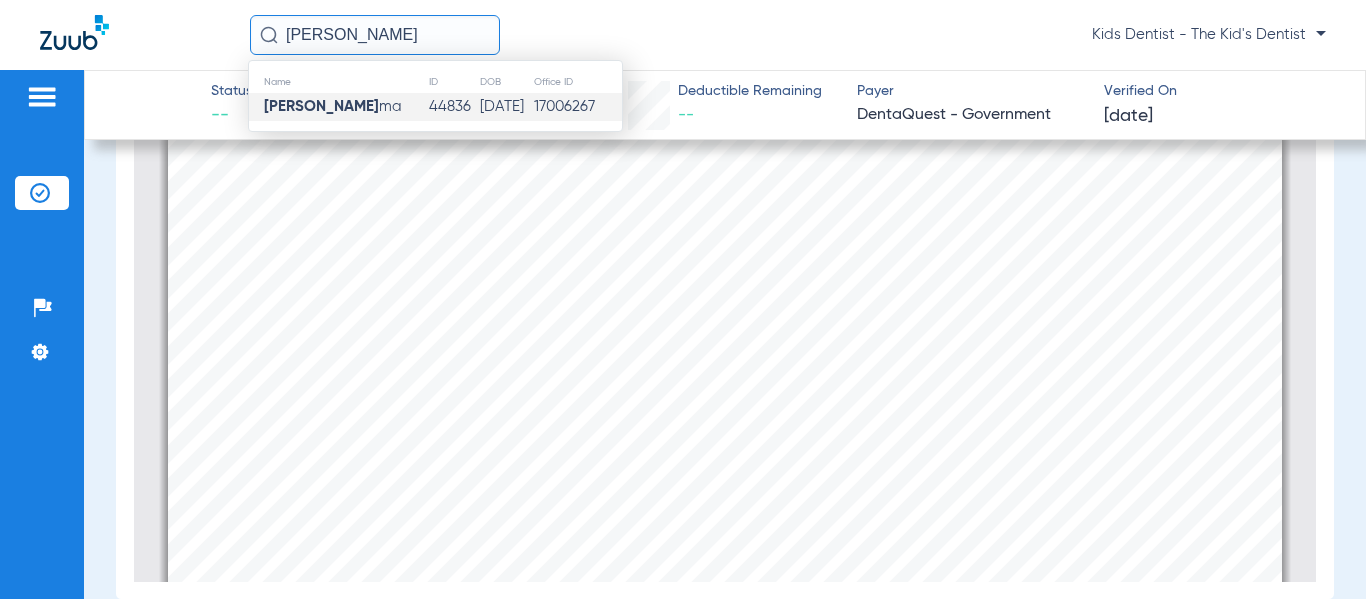 click on "daniel sik" 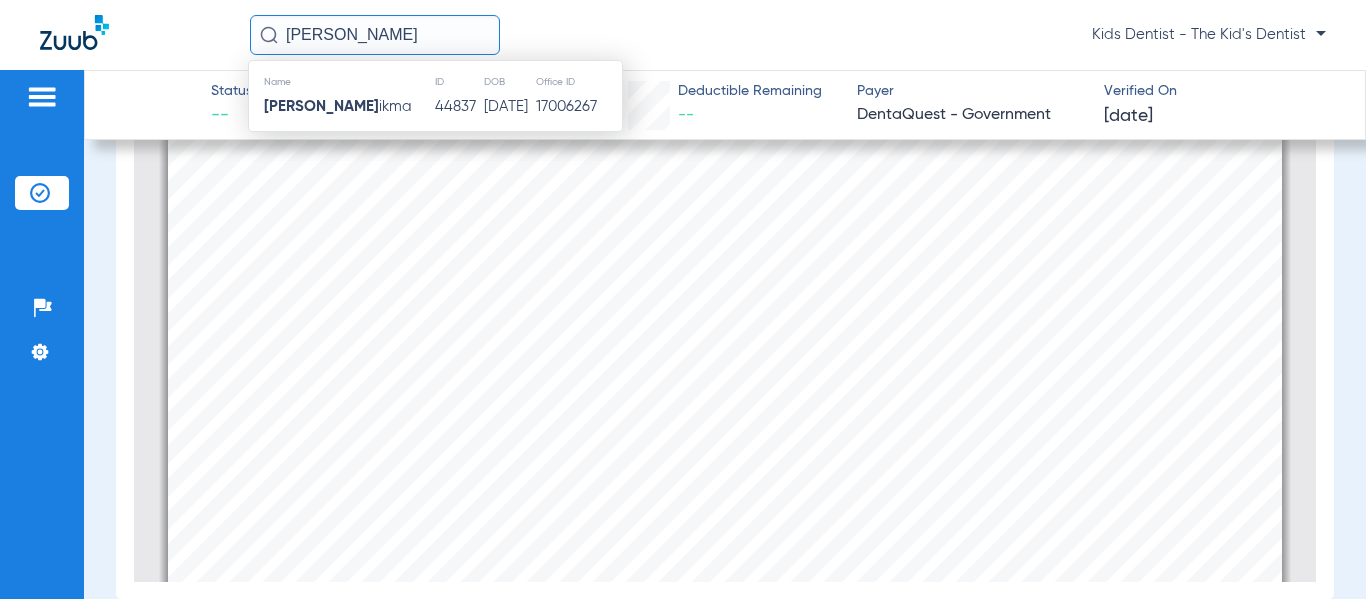 type on "caroline s" 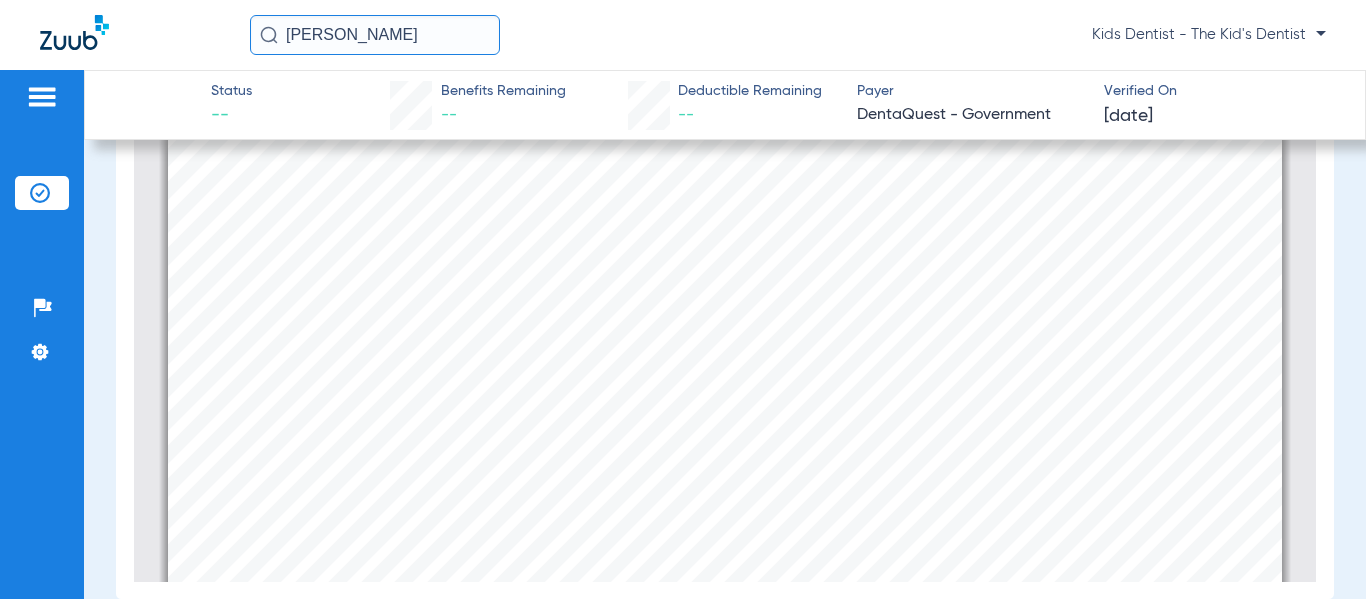 click on "caroline s" 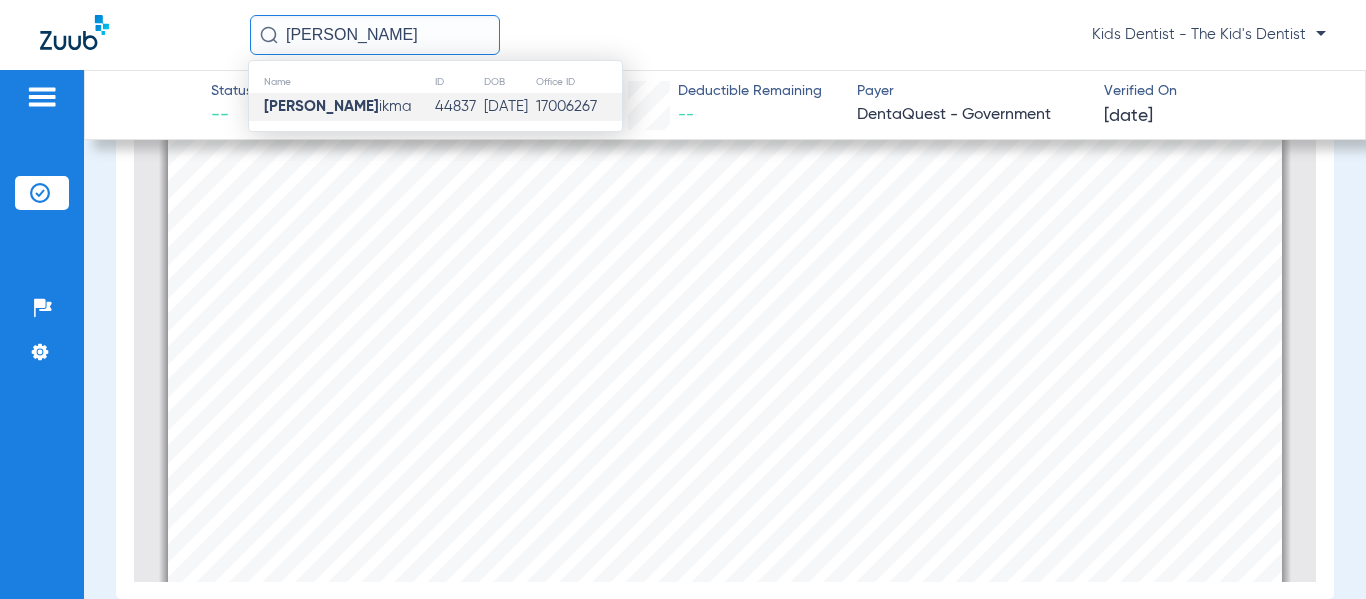click on "Caroline S ikma" 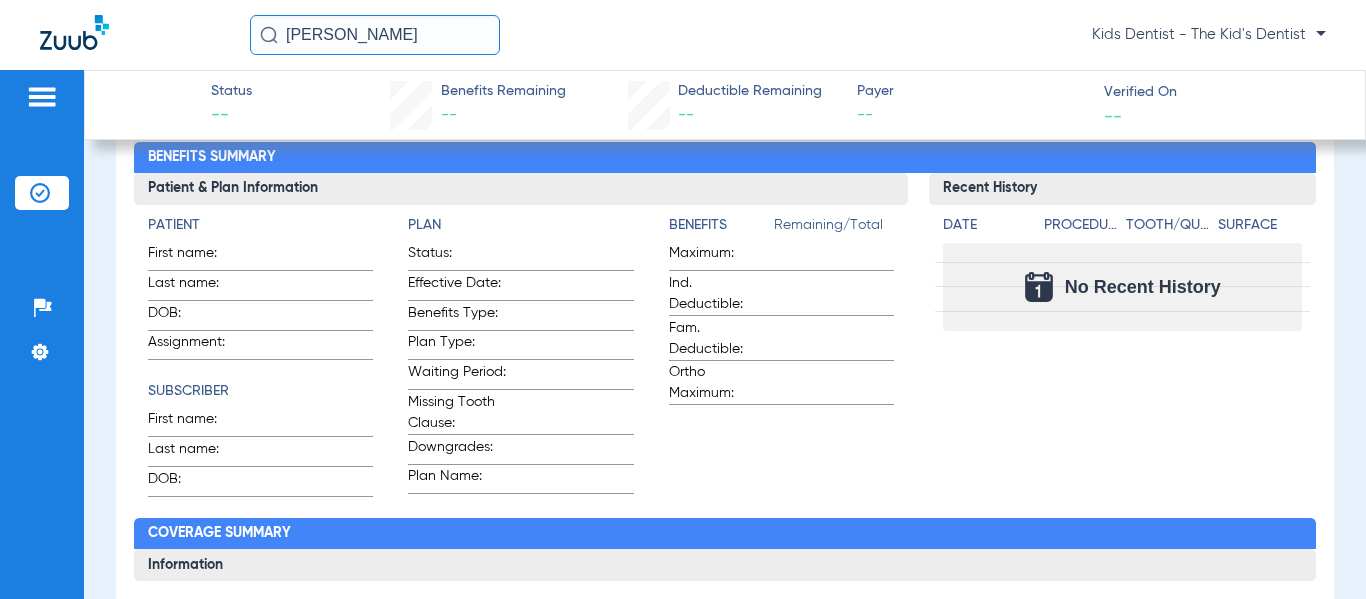 scroll, scrollTop: 0, scrollLeft: 0, axis: both 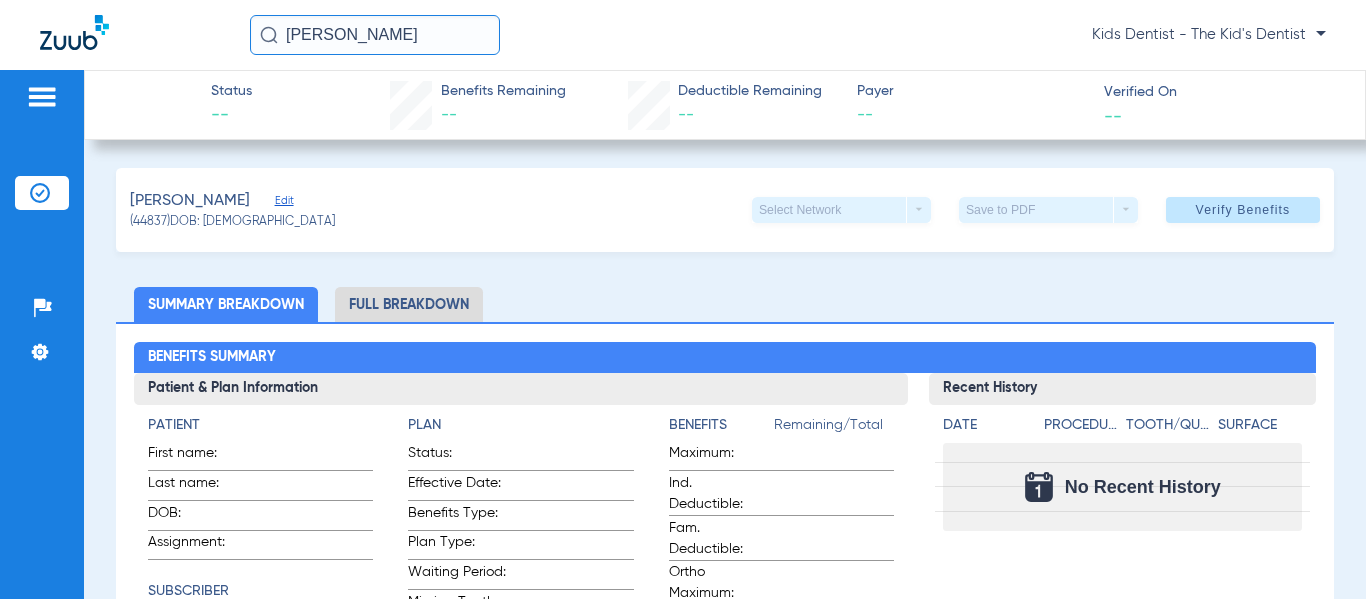click on "Sikma, Caroline   Edit   (44837)   DOB: 01/16/2016   Select Network  arrow_drop_down  Save to PDF  arrow_drop_down  Verify Benefits" 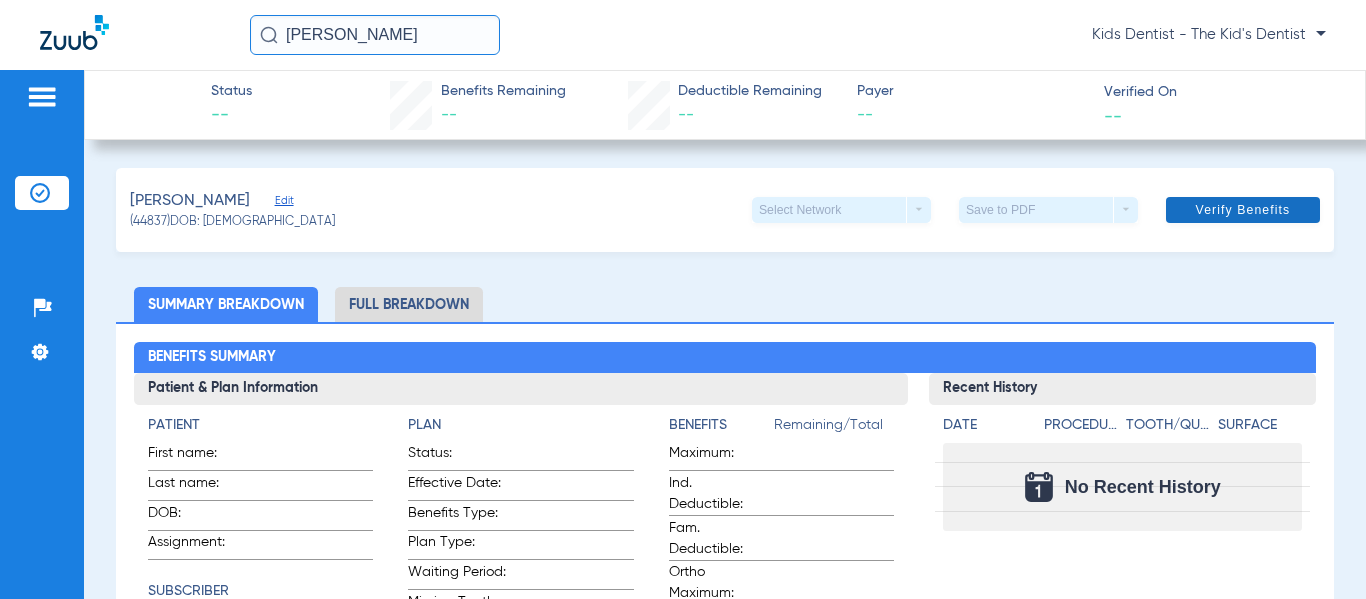 click 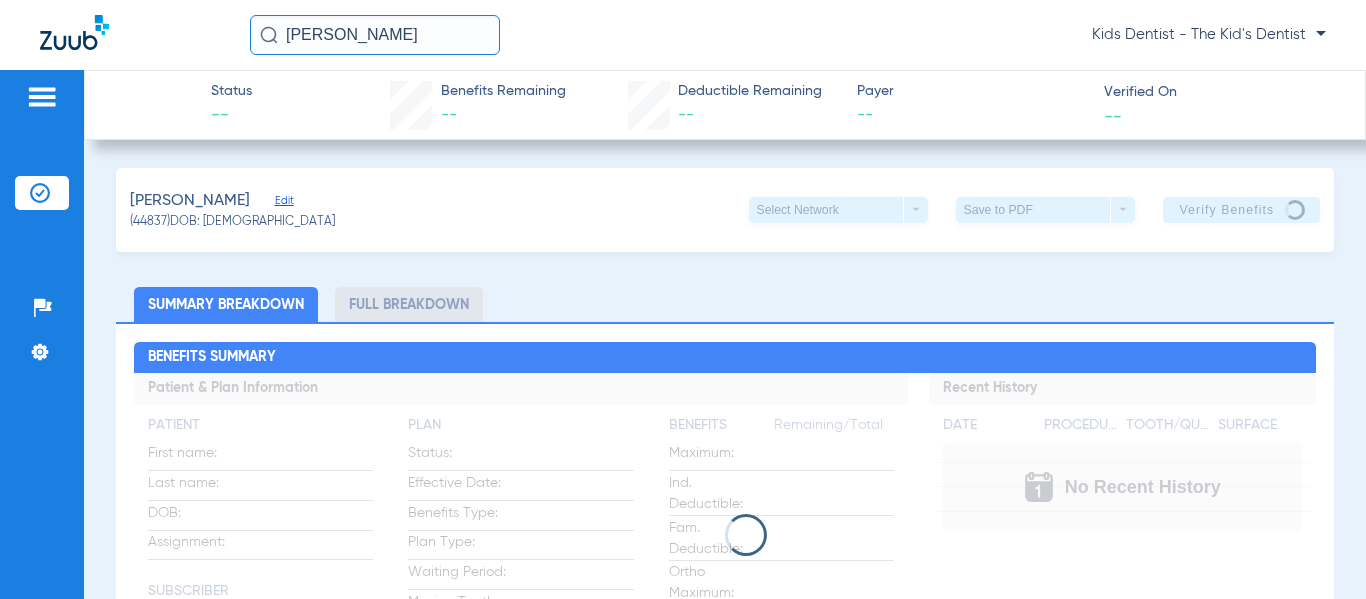 select on "page-width" 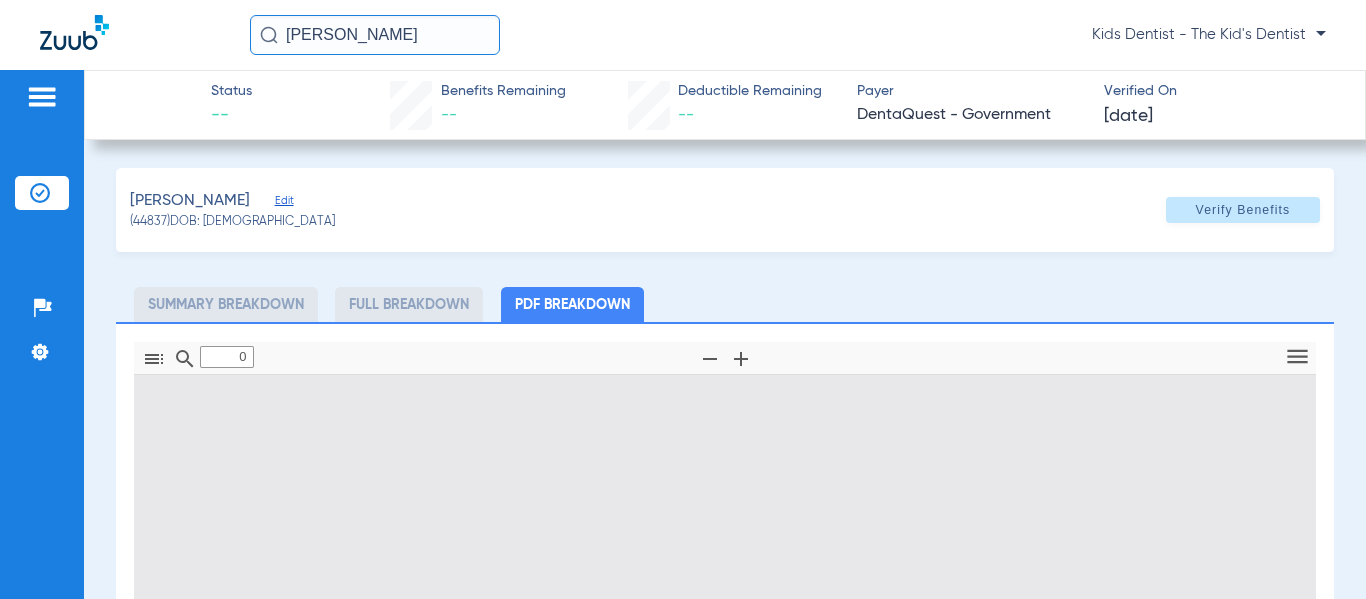 type on "1" 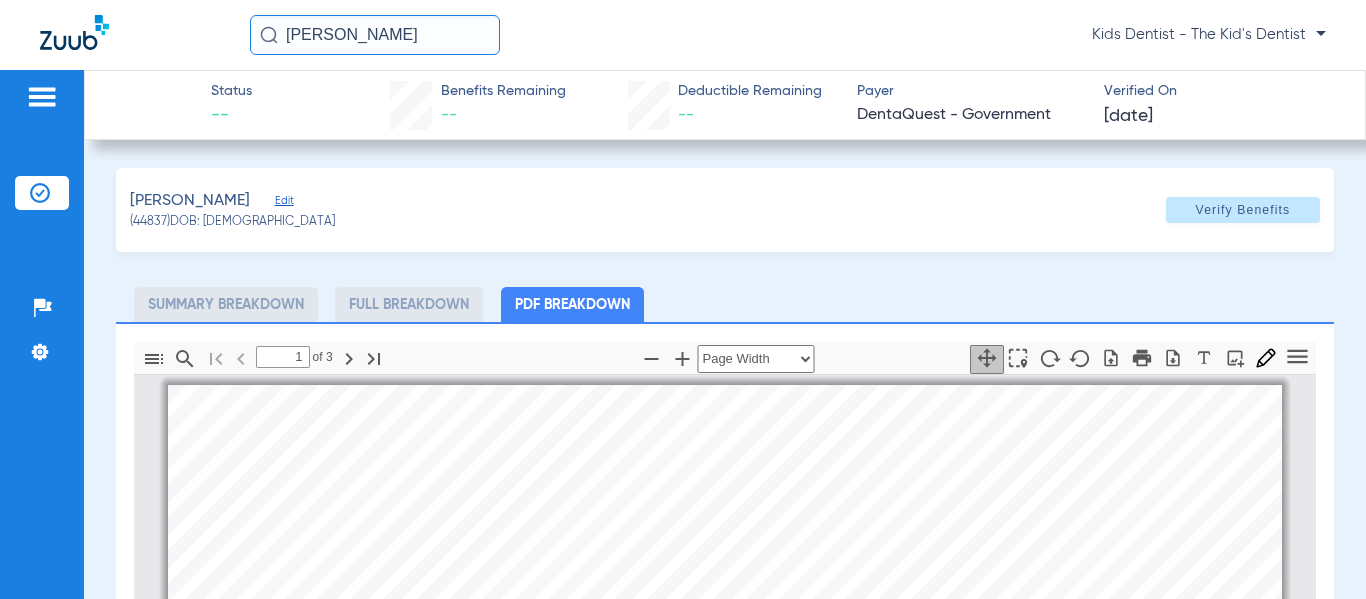 scroll, scrollTop: 10, scrollLeft: 0, axis: vertical 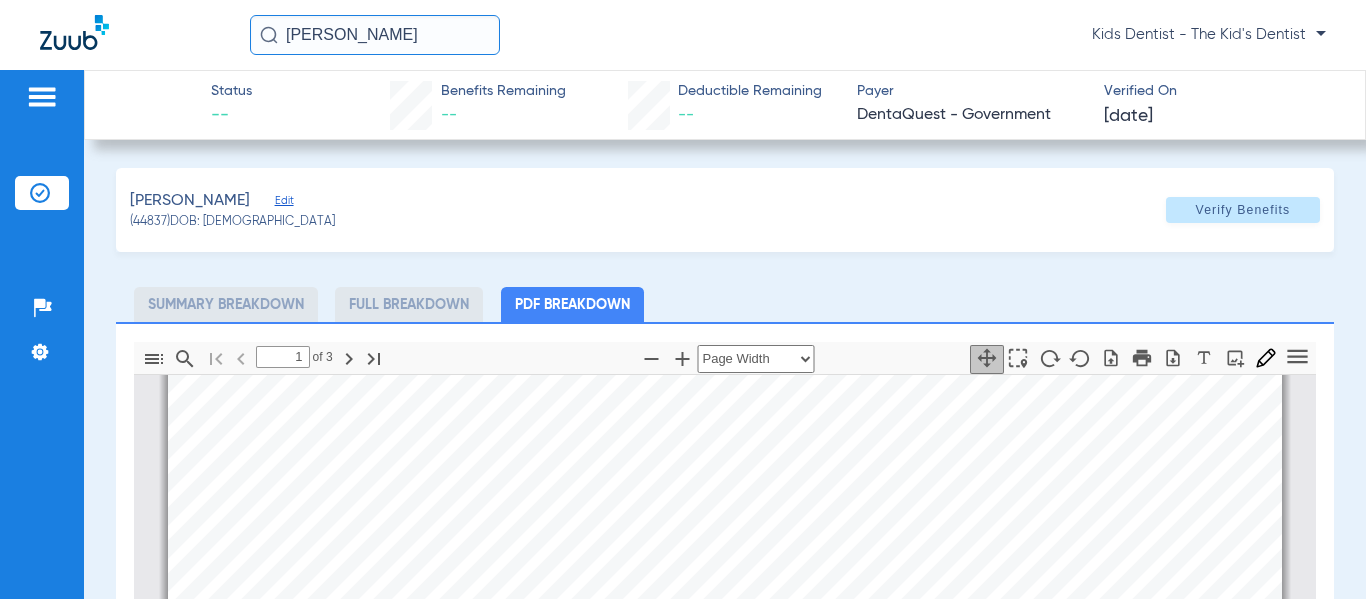 click on "caroline s  Kids Dentist - The Kid's Dentist" 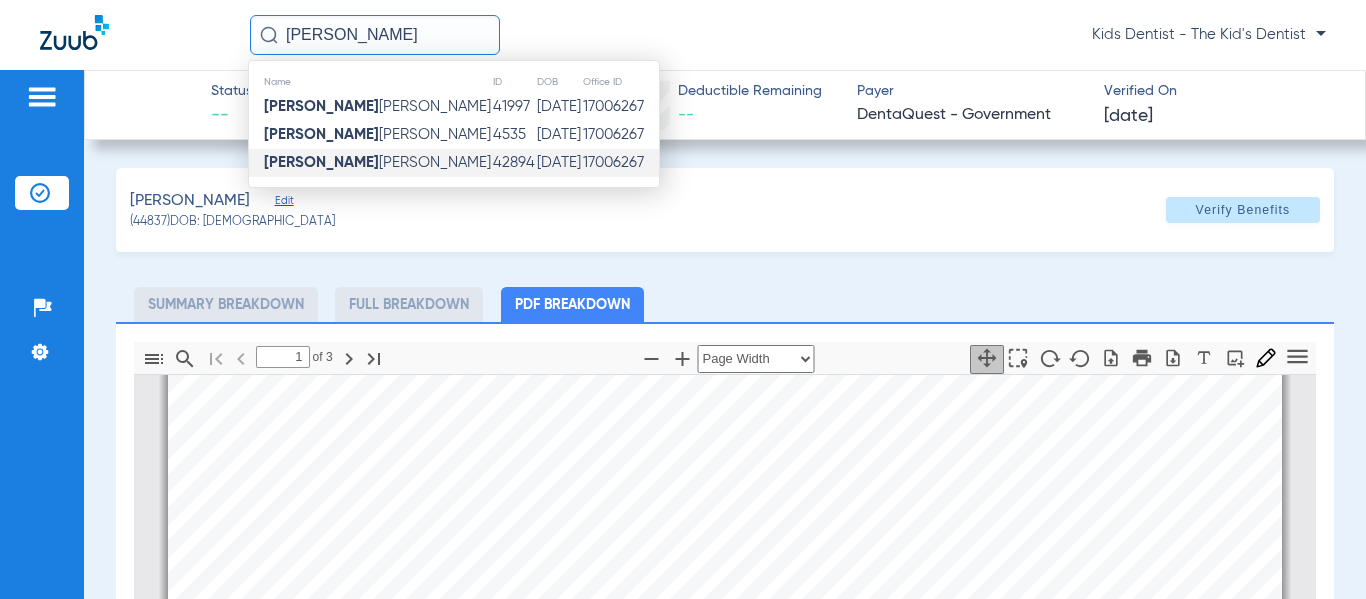 click on "42894" 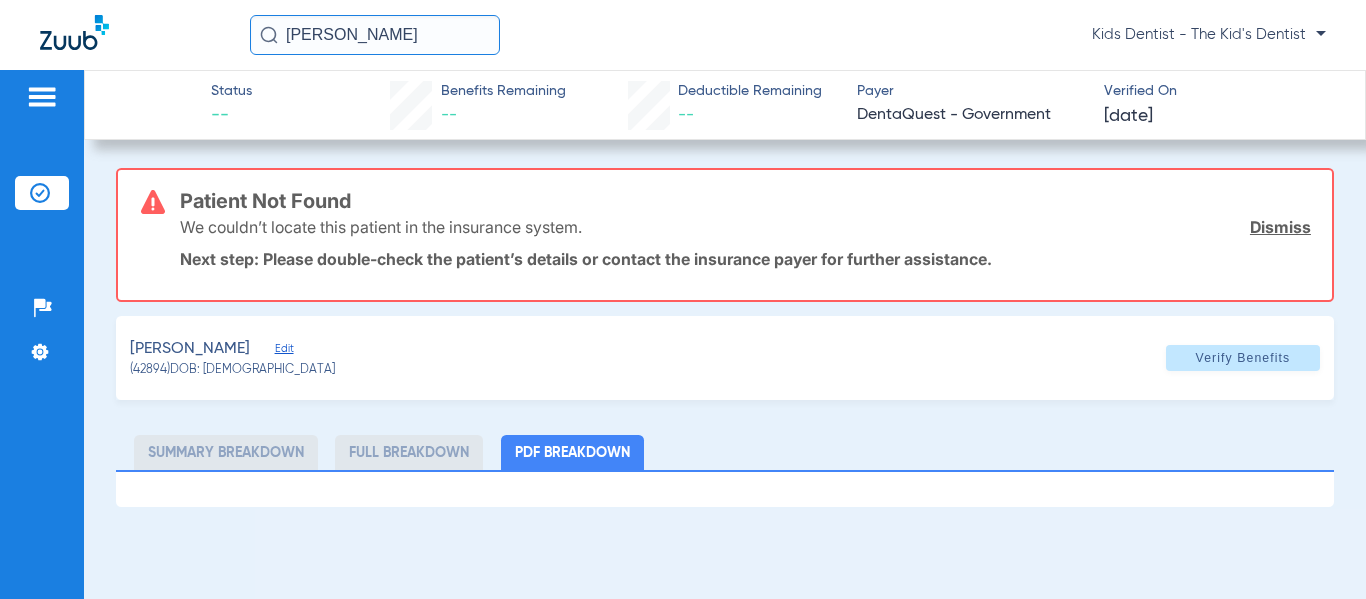 click on "AZAEL" 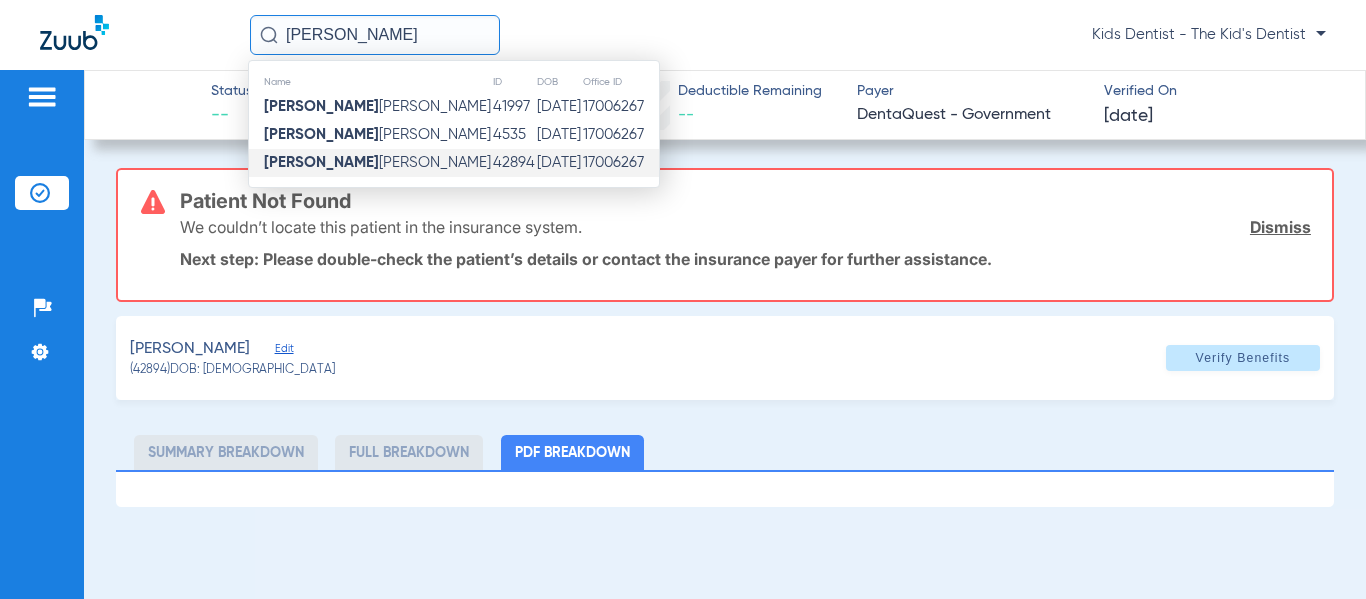 click on "AZAEL" 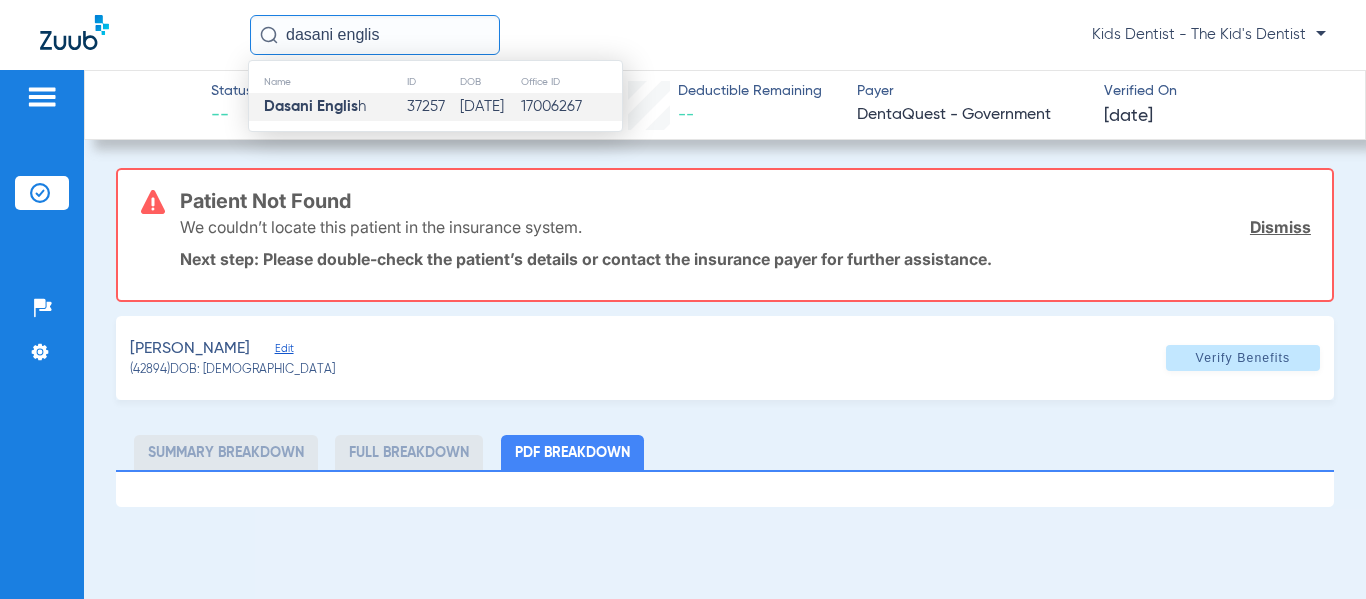 type on "dasani englis" 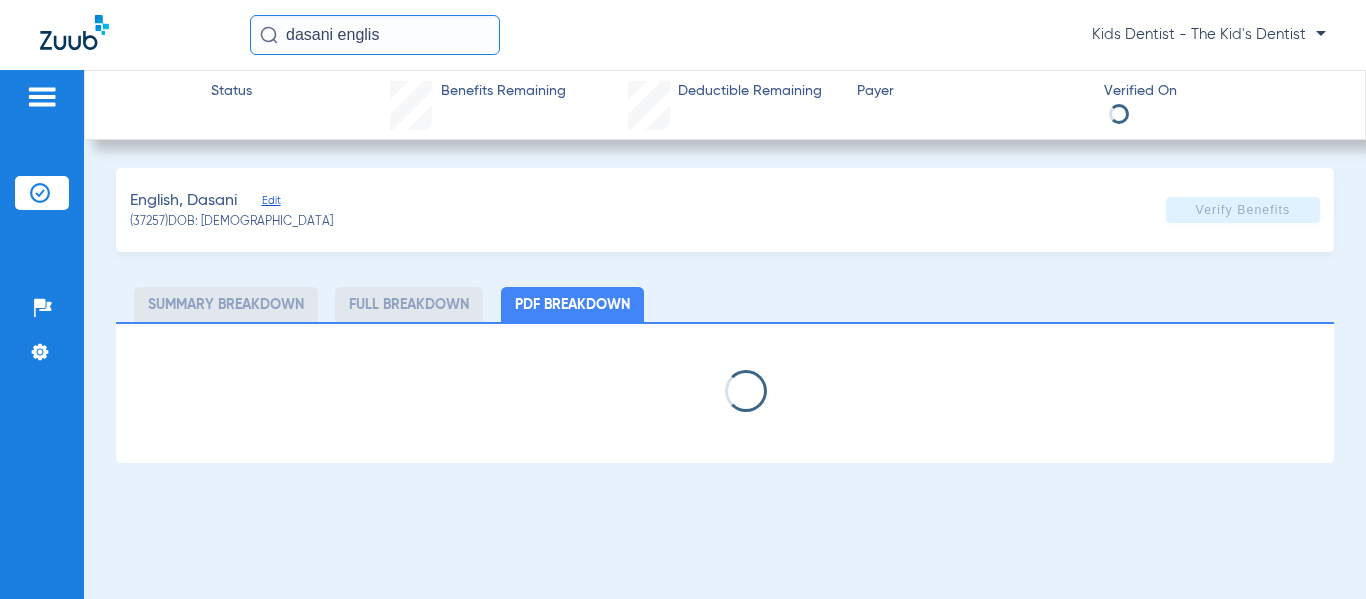 select on "page-width" 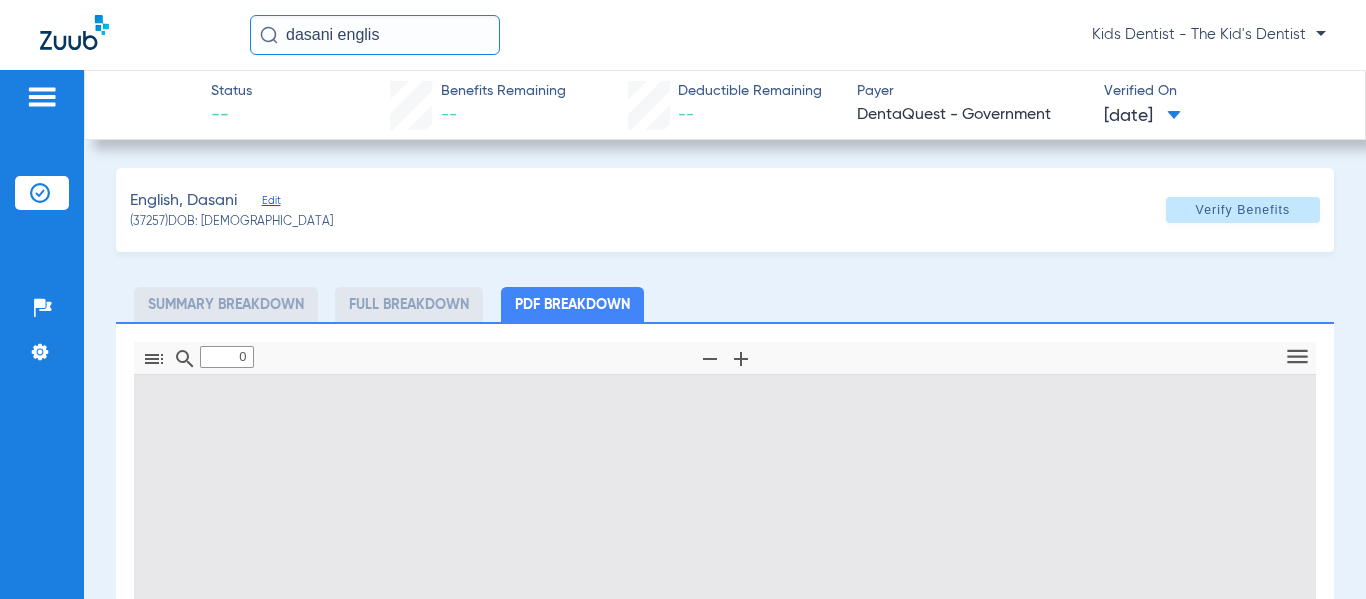 type on "1" 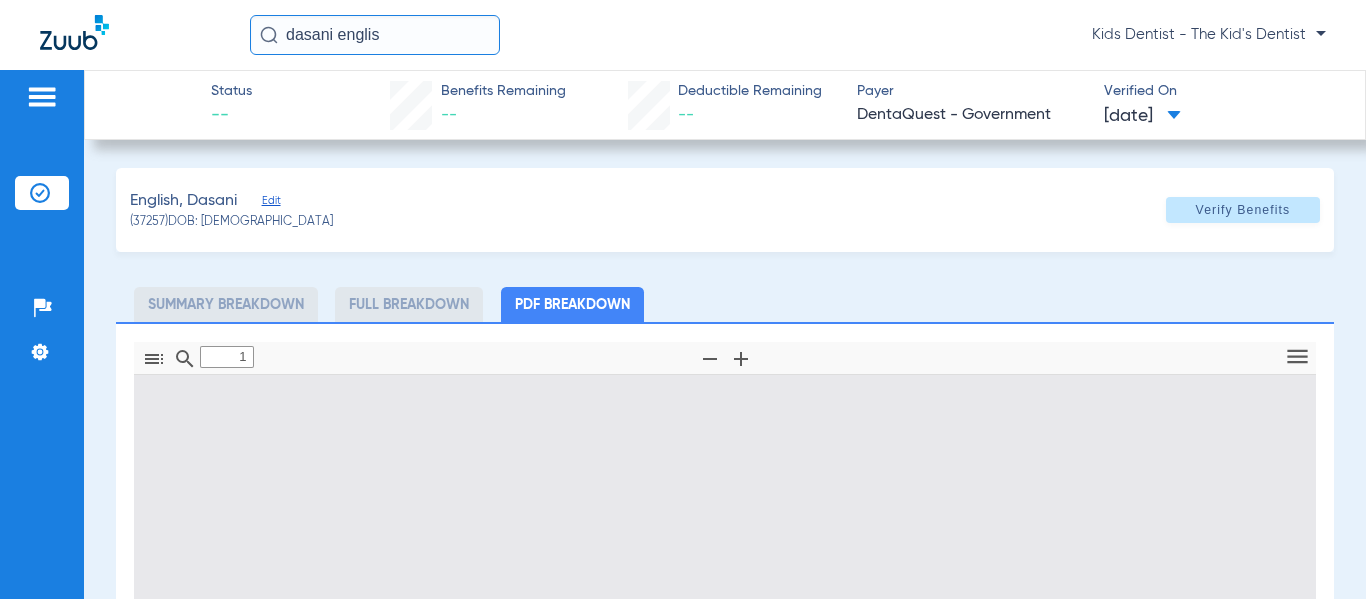 click on "Verify Benefits" 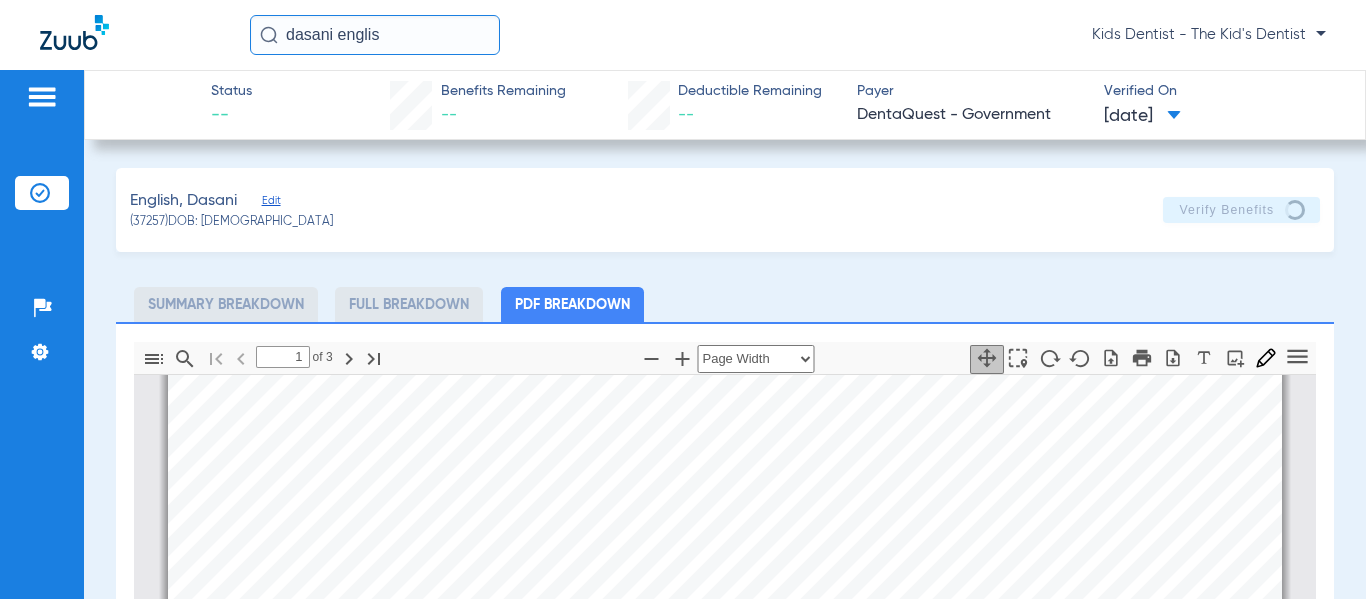 scroll, scrollTop: 410, scrollLeft: 0, axis: vertical 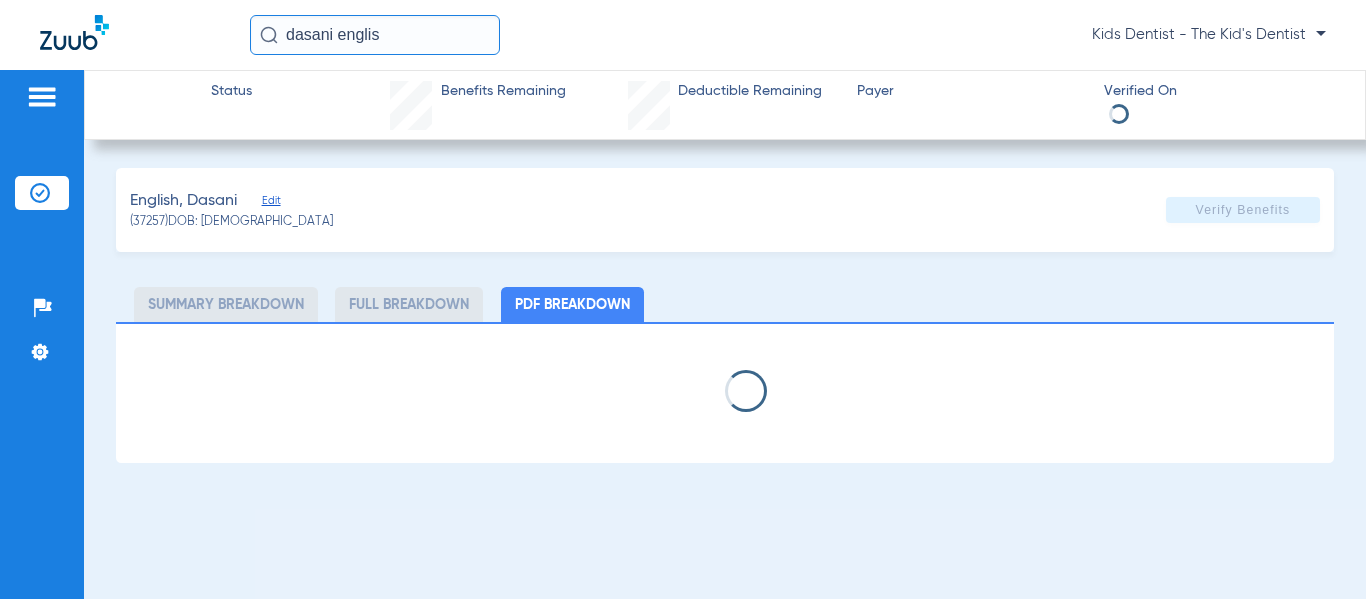 select on "page-width" 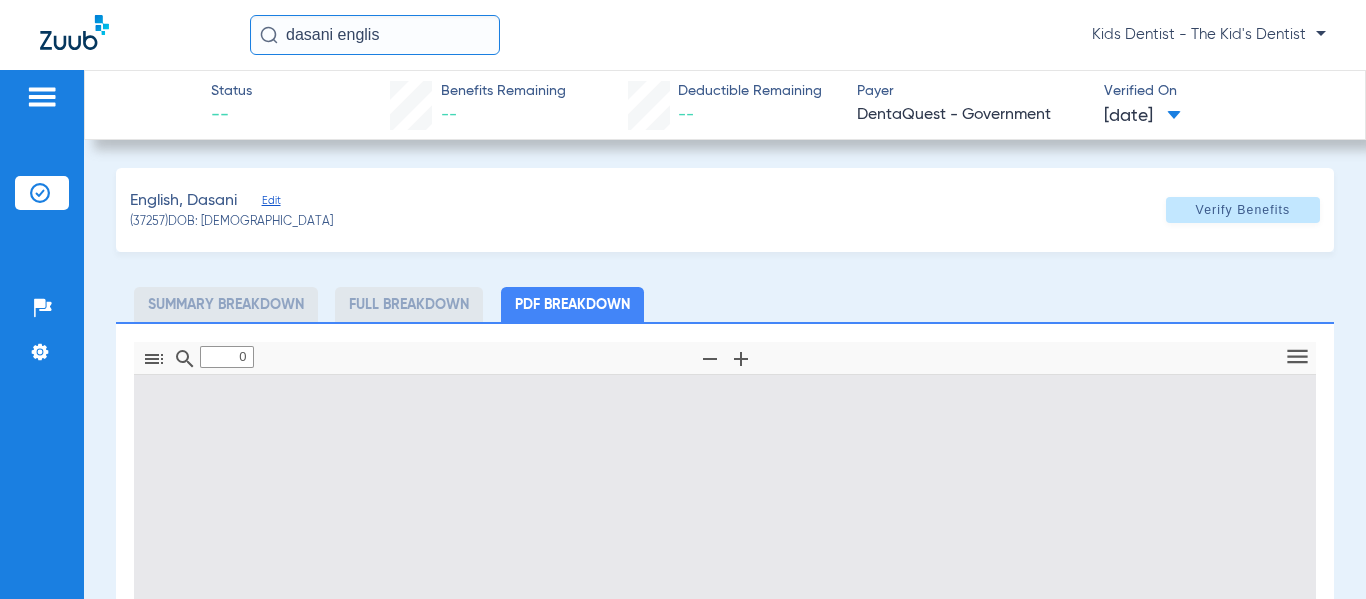 type on "1" 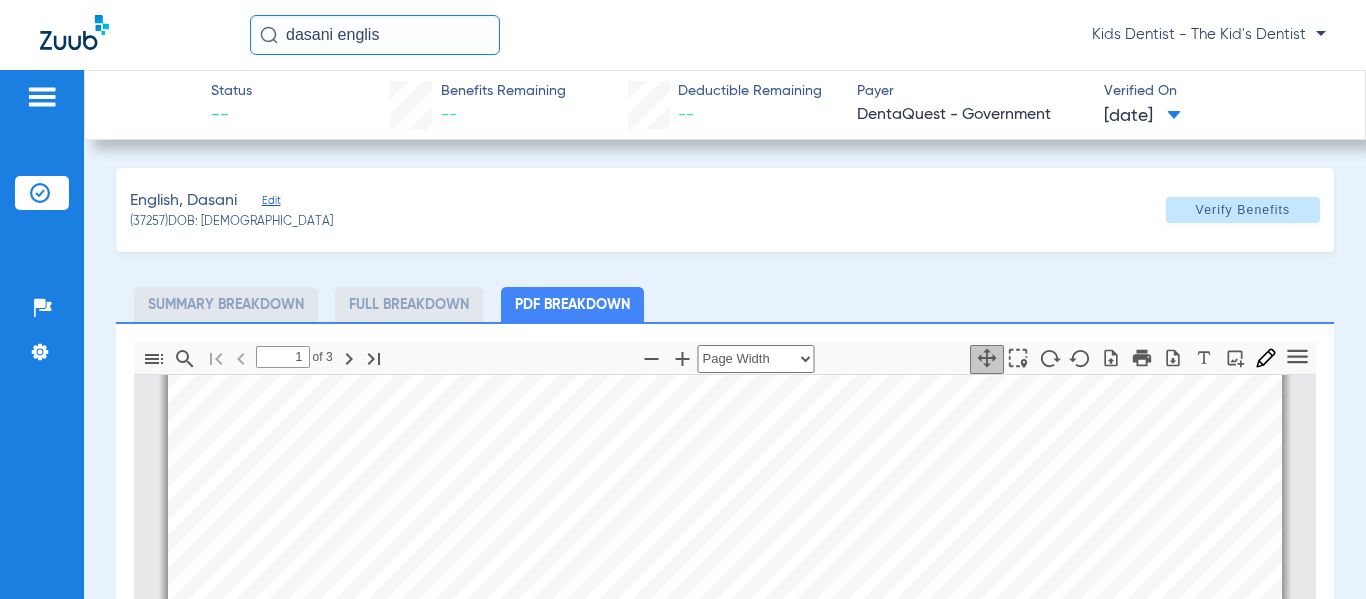 scroll, scrollTop: 310, scrollLeft: 0, axis: vertical 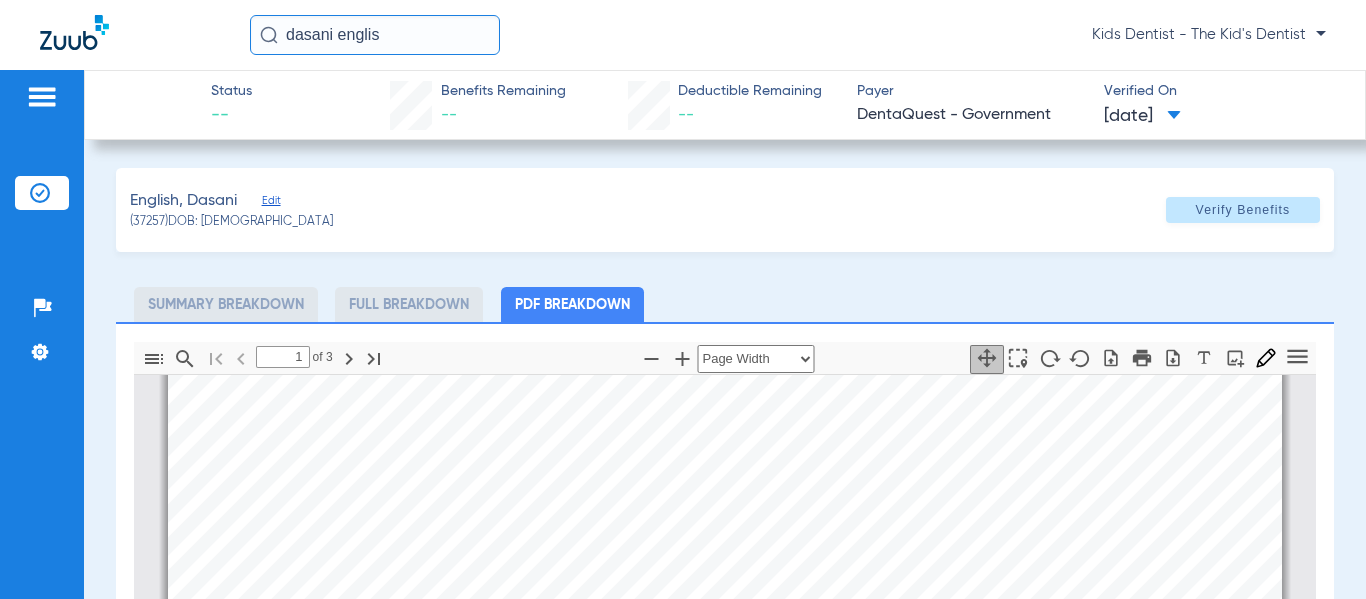 click on "dasani englis" 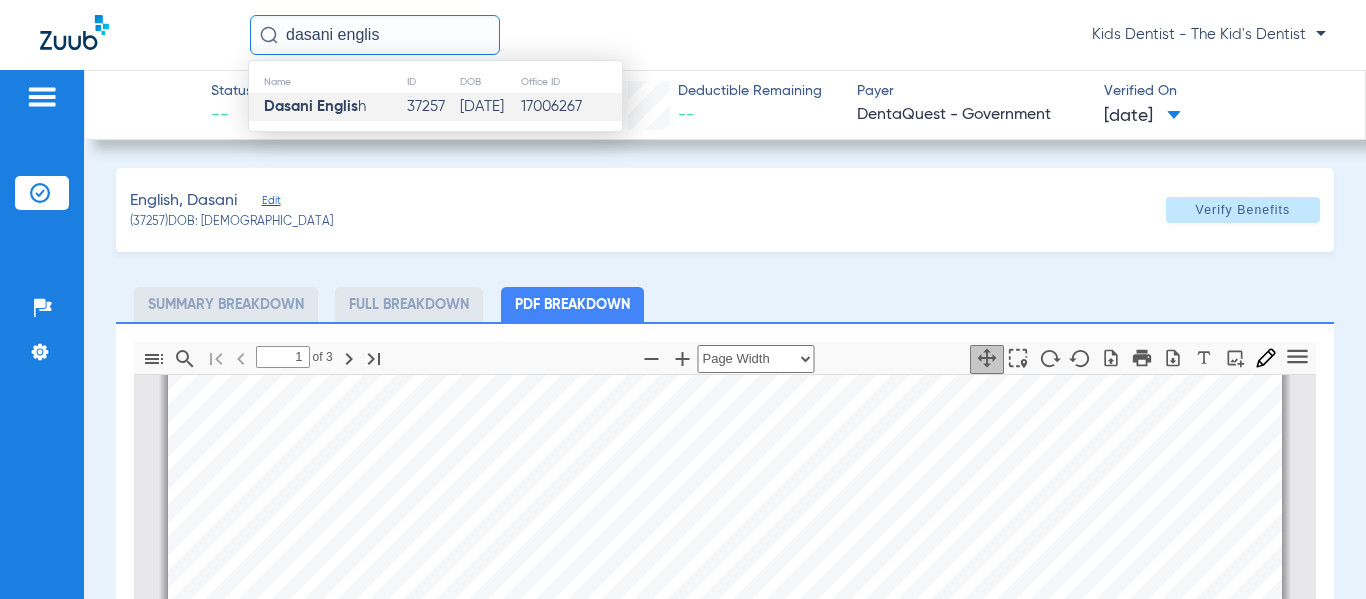 click on "dasani englis" 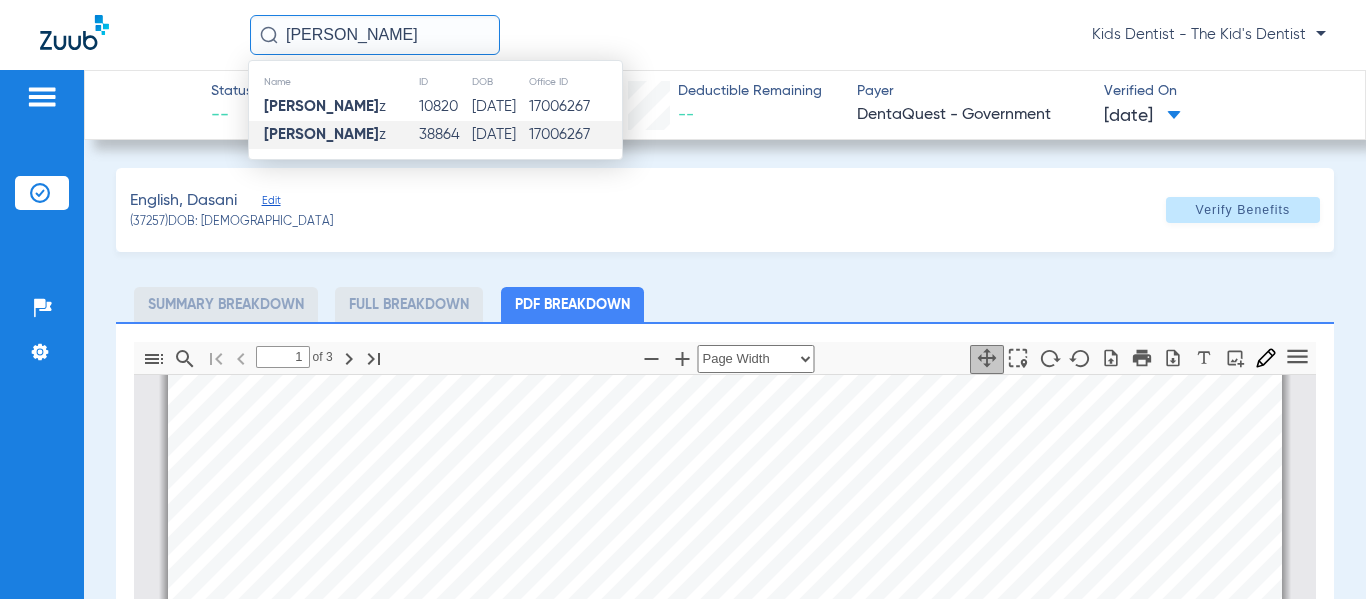 type on "jessenia pere" 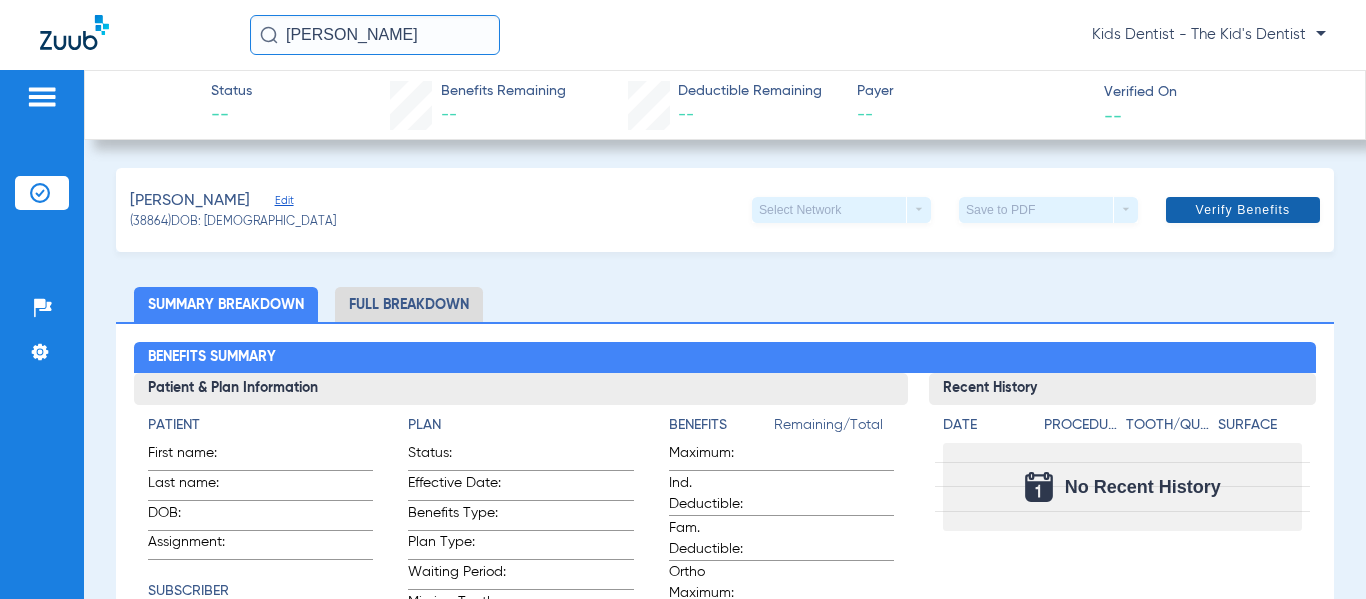 click on "Verify Benefits" 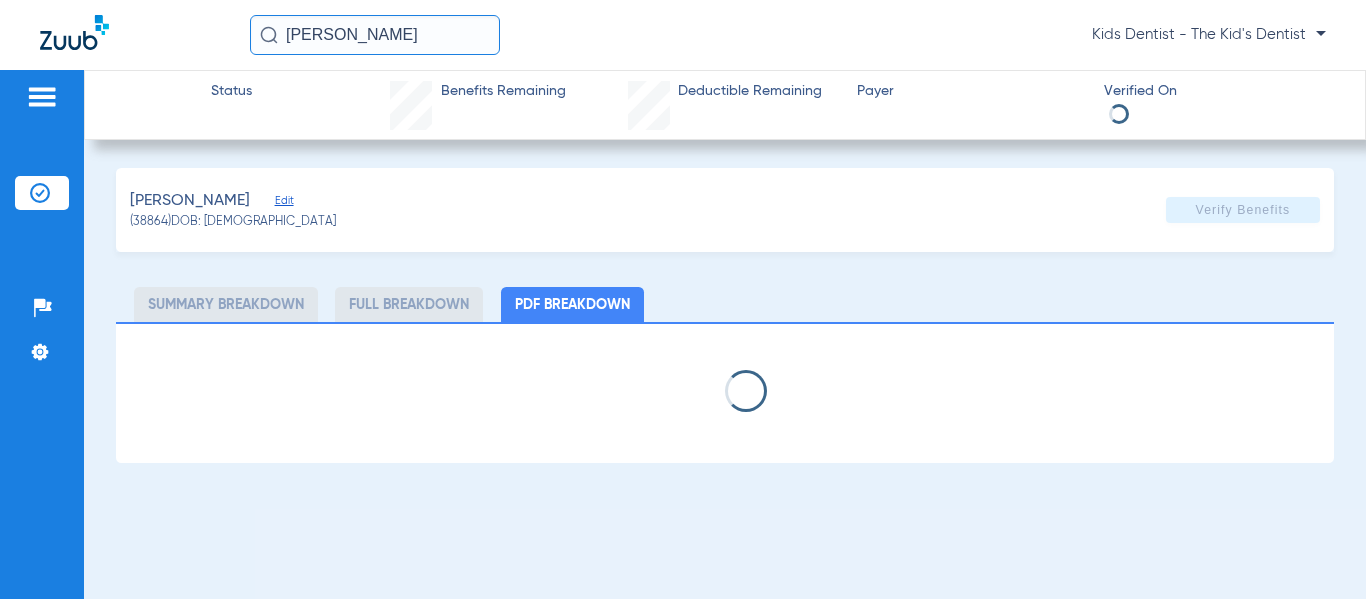 scroll, scrollTop: 0, scrollLeft: 0, axis: both 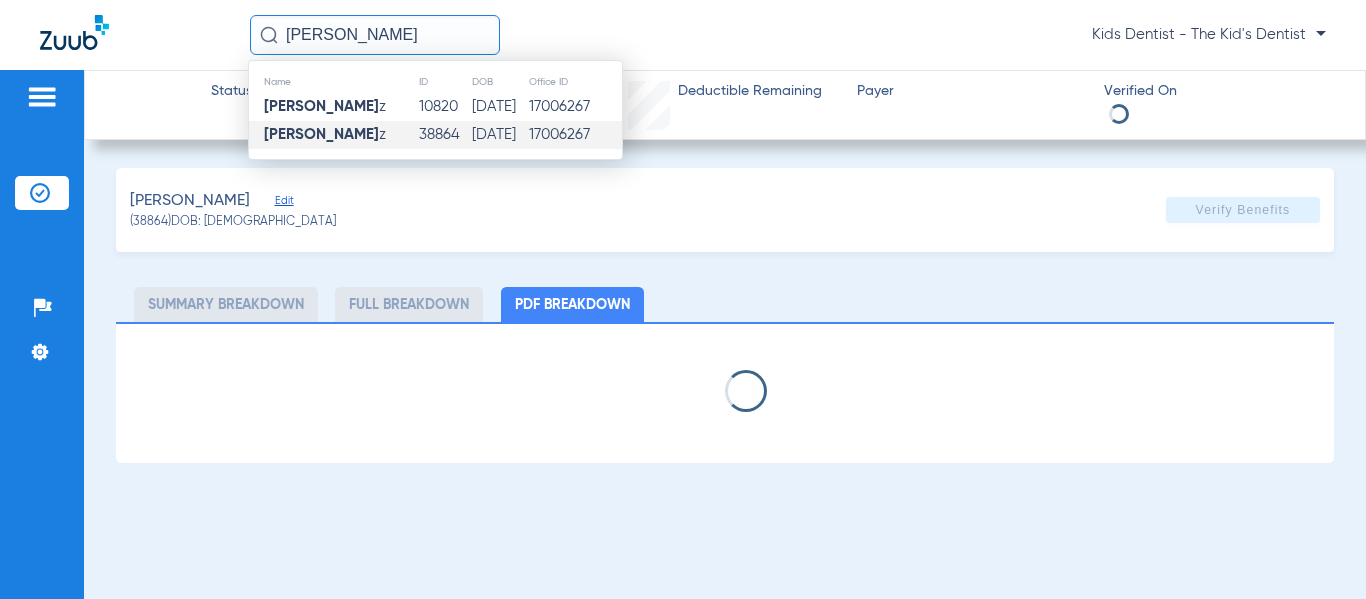 click on "jessenia pere" 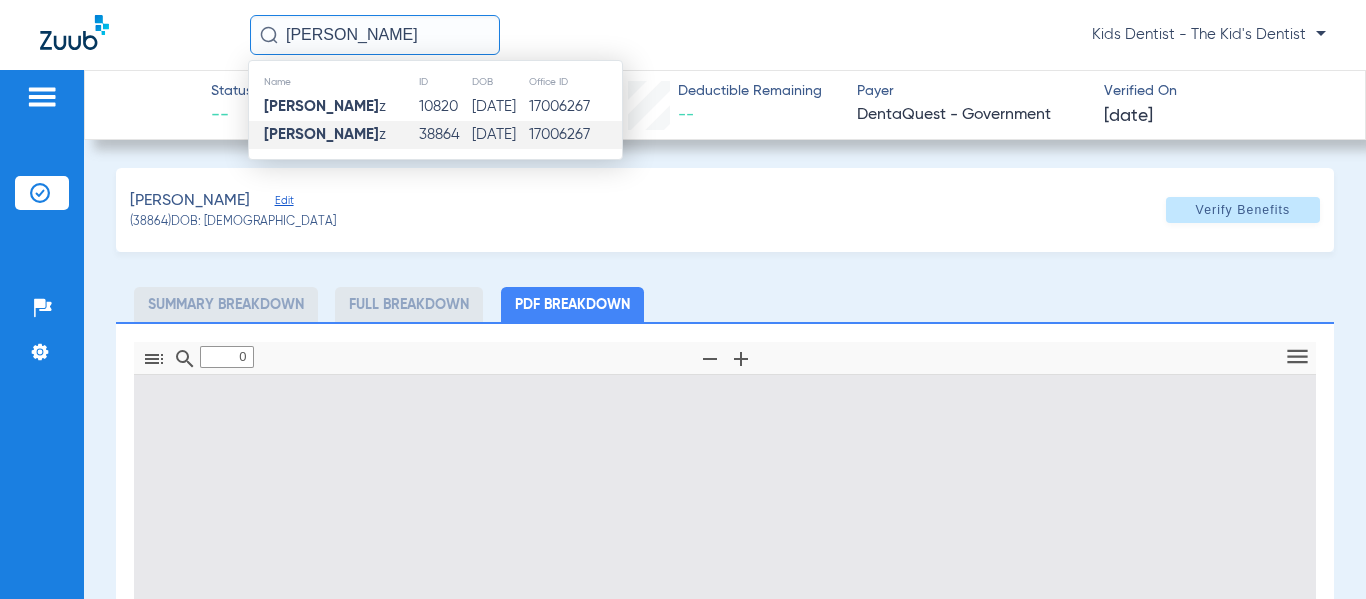 type on "1" 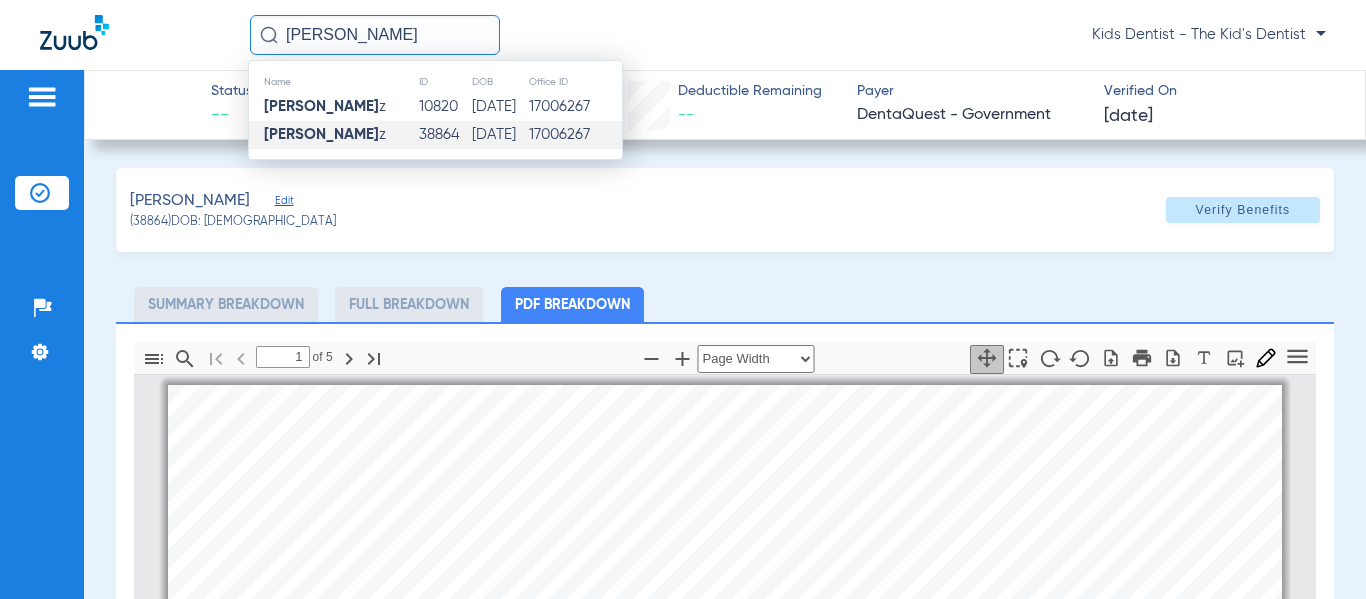 scroll, scrollTop: 10, scrollLeft: 0, axis: vertical 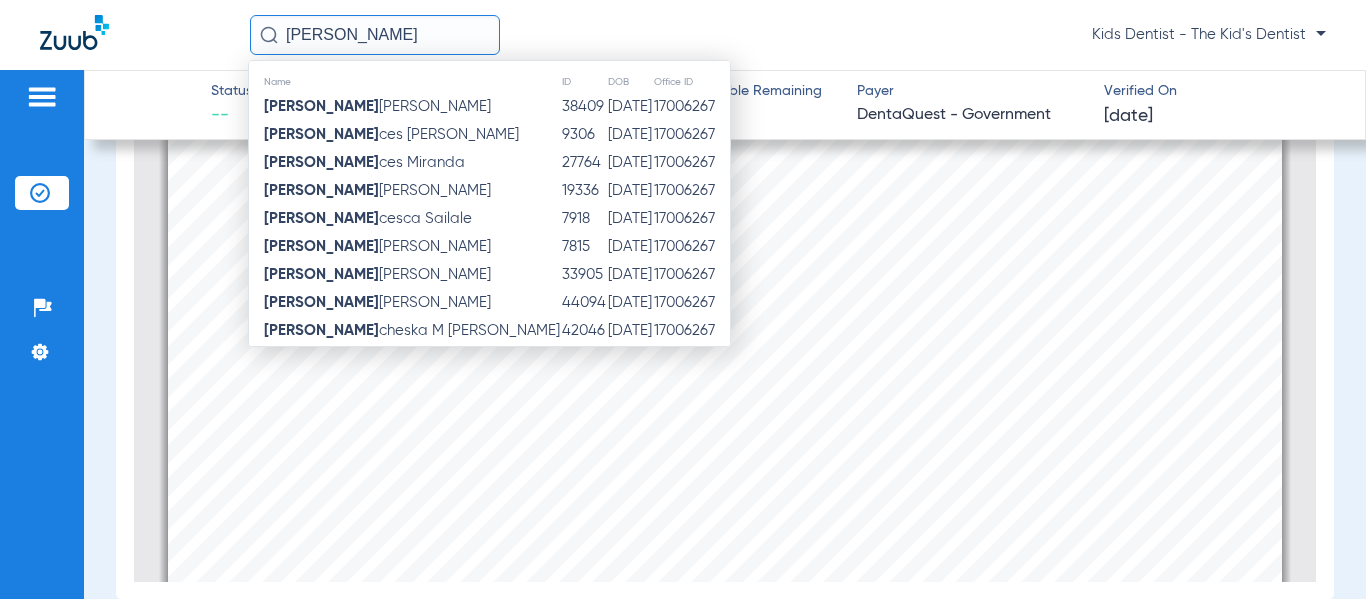click on "fran" 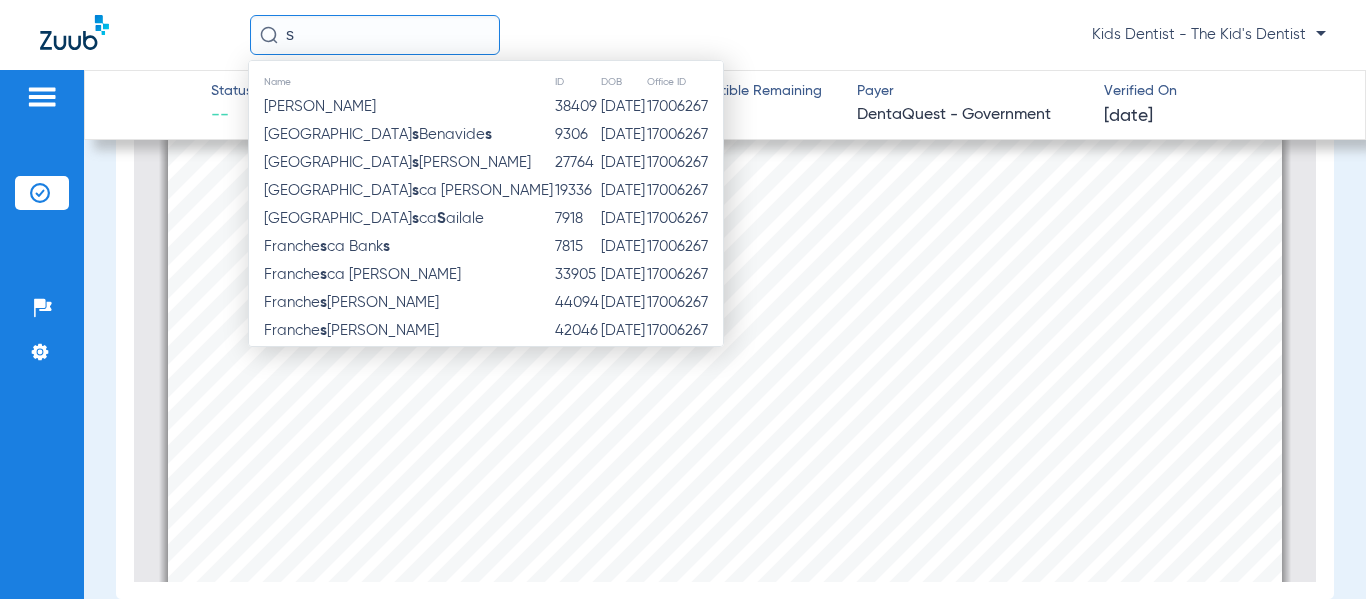 drag, startPoint x: 346, startPoint y: 43, endPoint x: 98, endPoint y: 42, distance: 248.00201 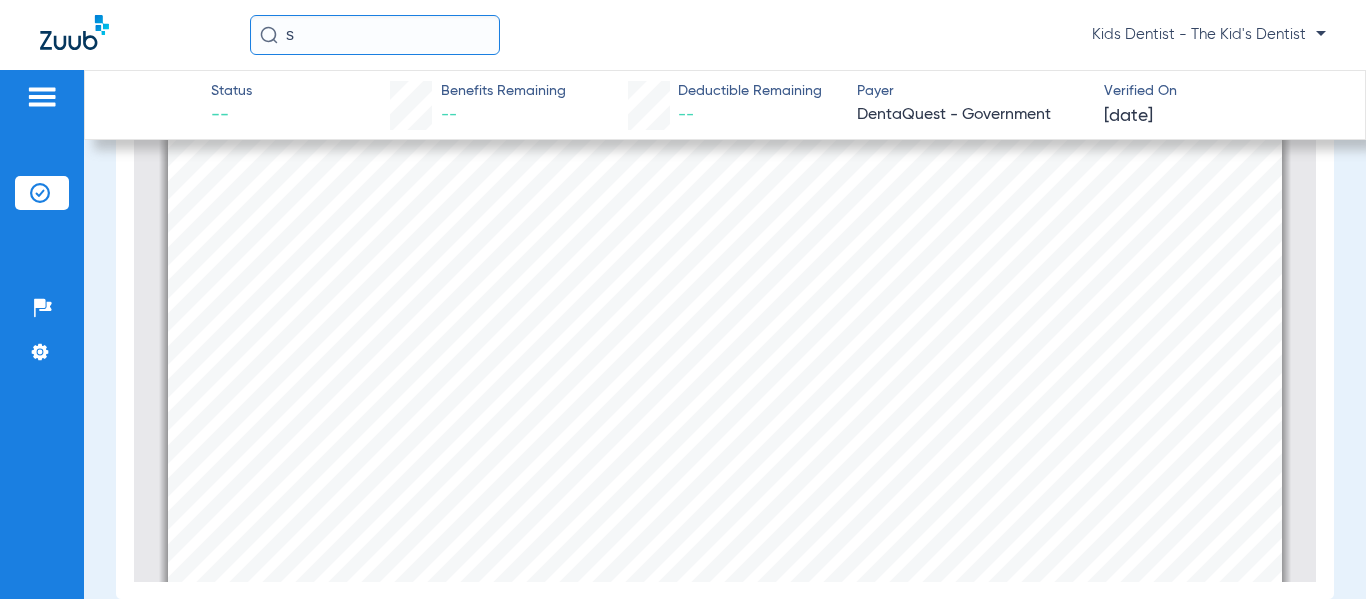 type on "s" 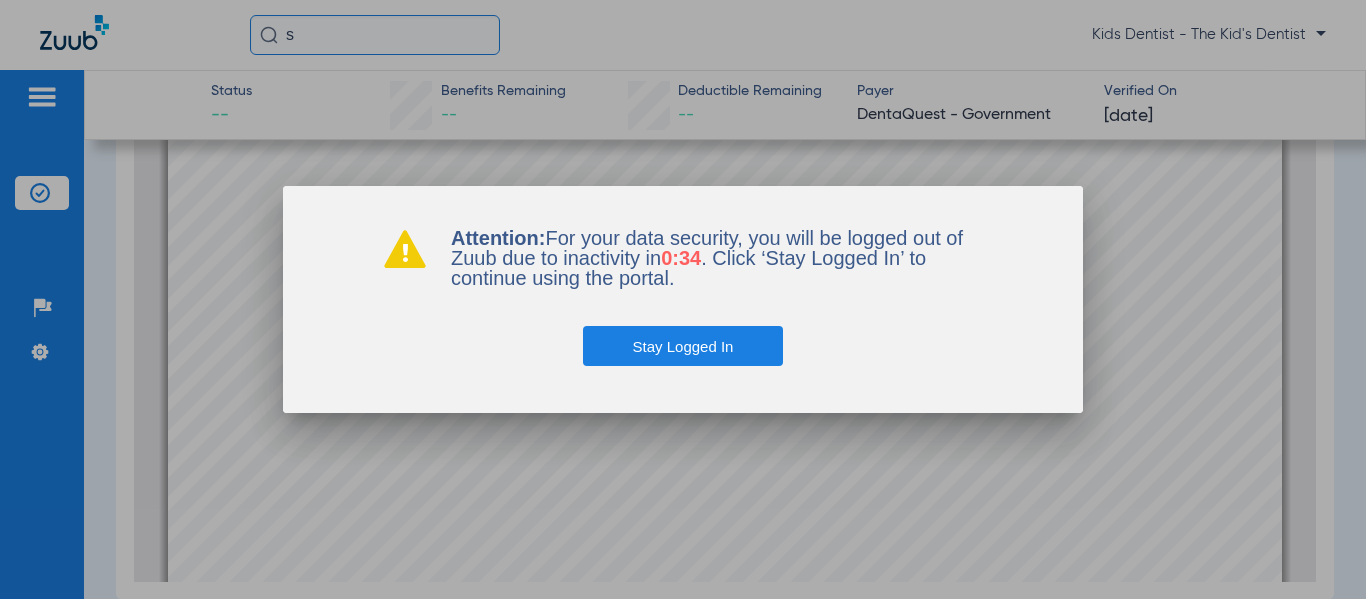click on "Attention:  For your data security, you will be logged out of Zuub due to inactivity in  0:34 . Click ‘Stay Logged In’ to continue using the portal.   Stay Logged In" at bounding box center [683, 299] 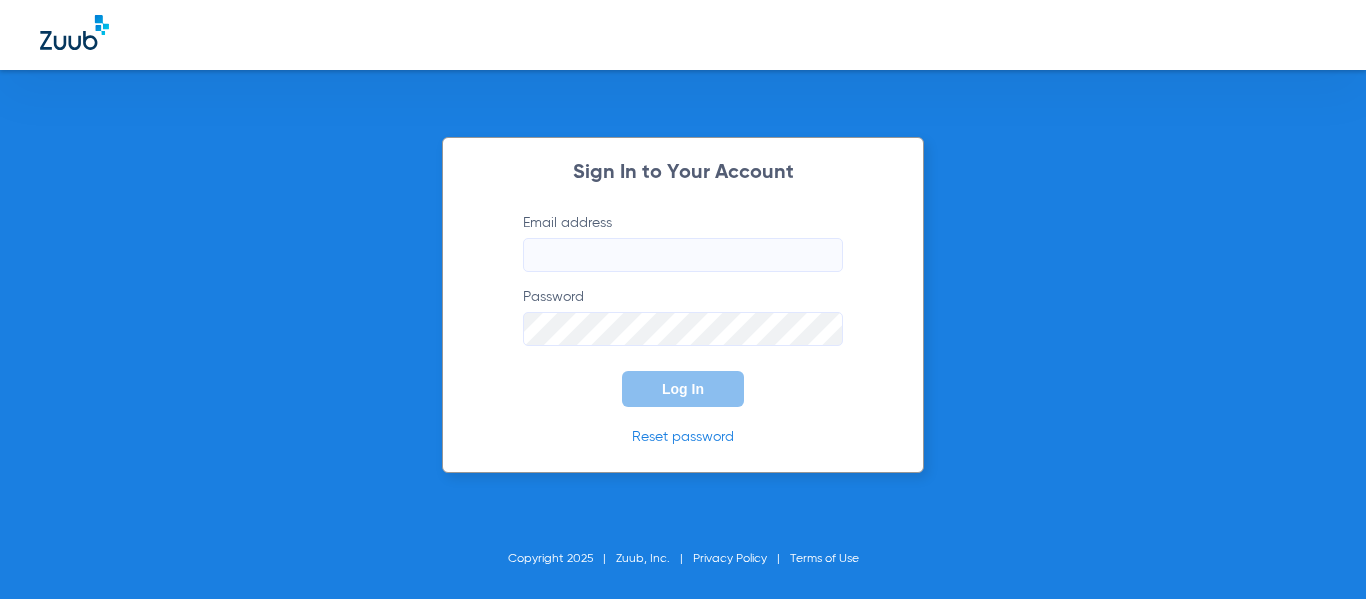 type on "group@secure.drjoethekidsdentist.com" 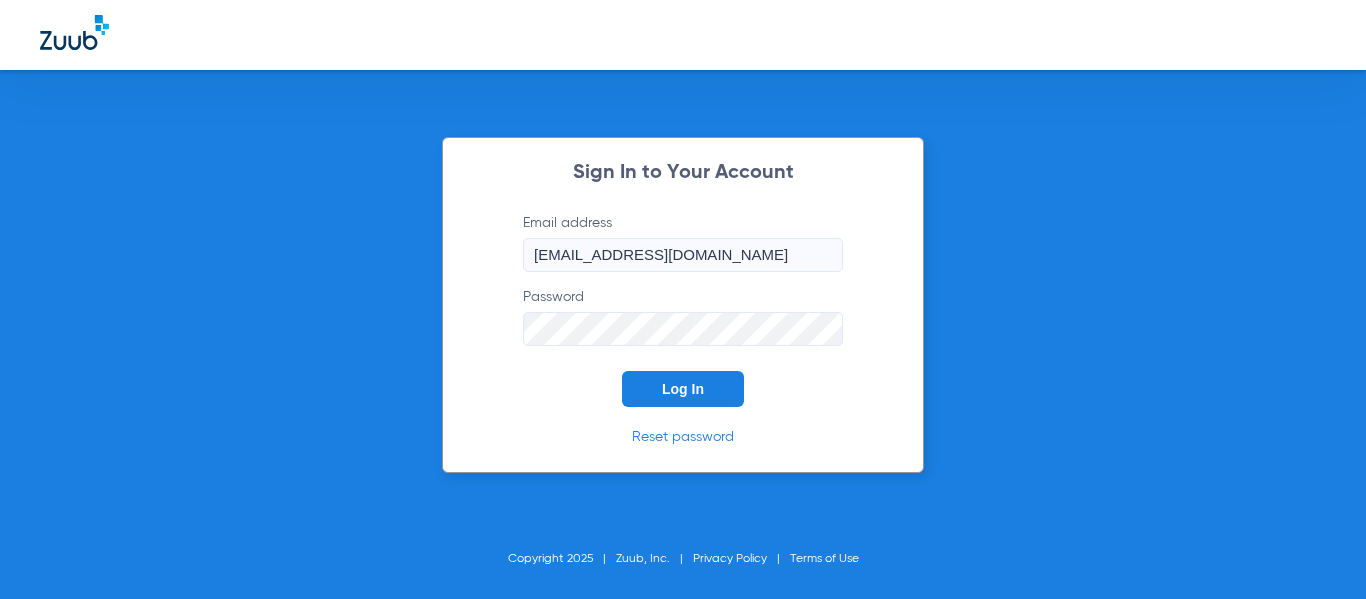 click on "Log In" 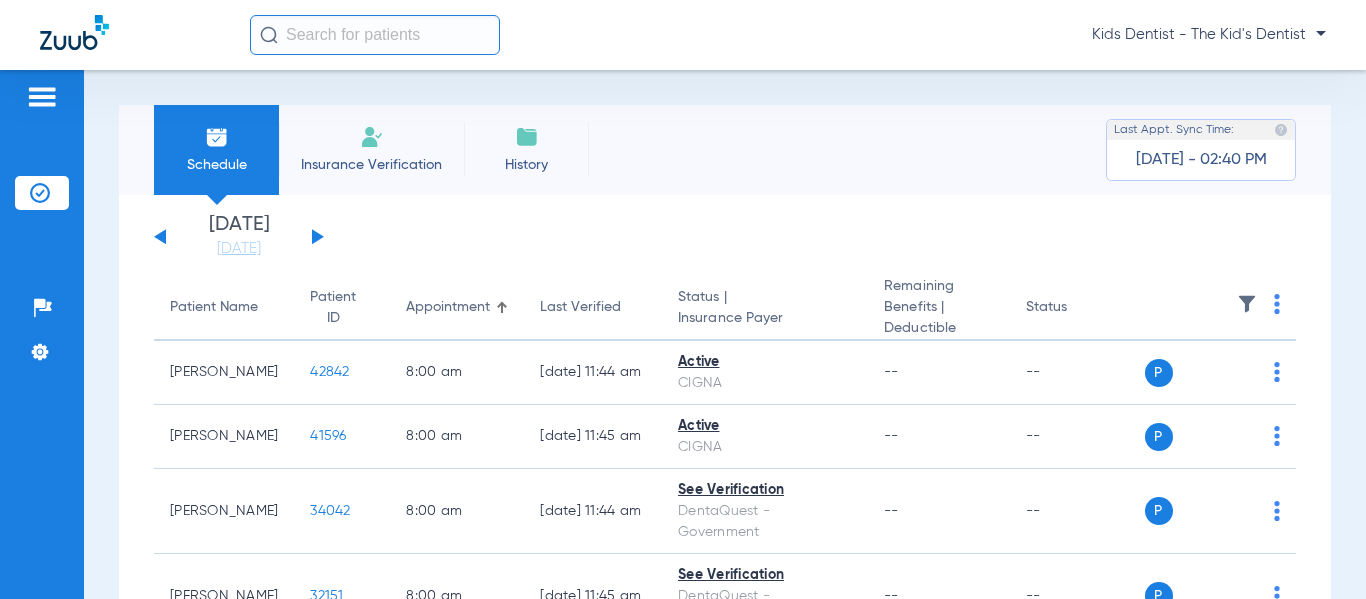 click 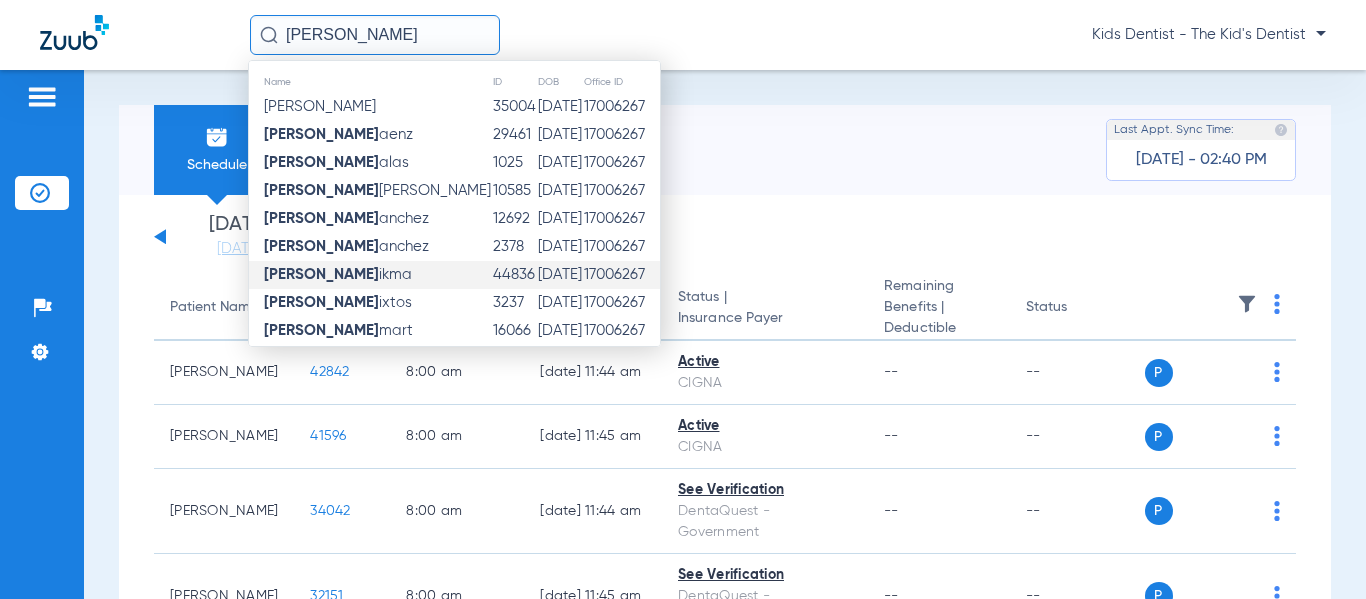 type on "daniel s" 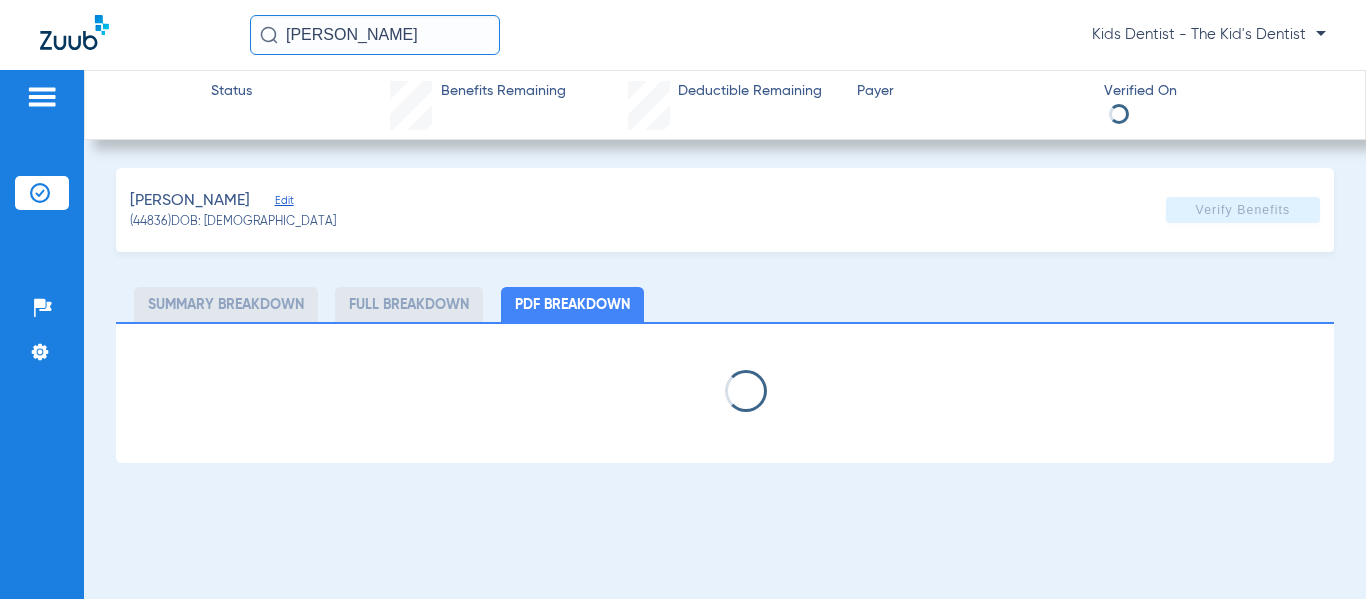 select on "page-width" 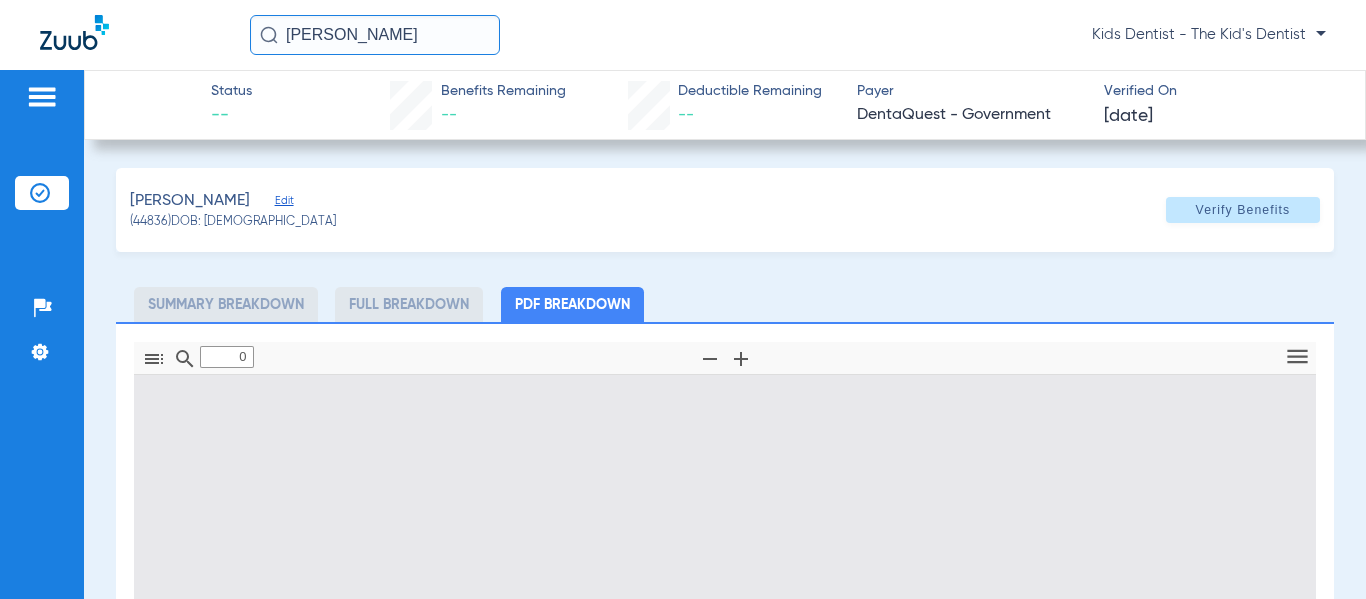 type on "1" 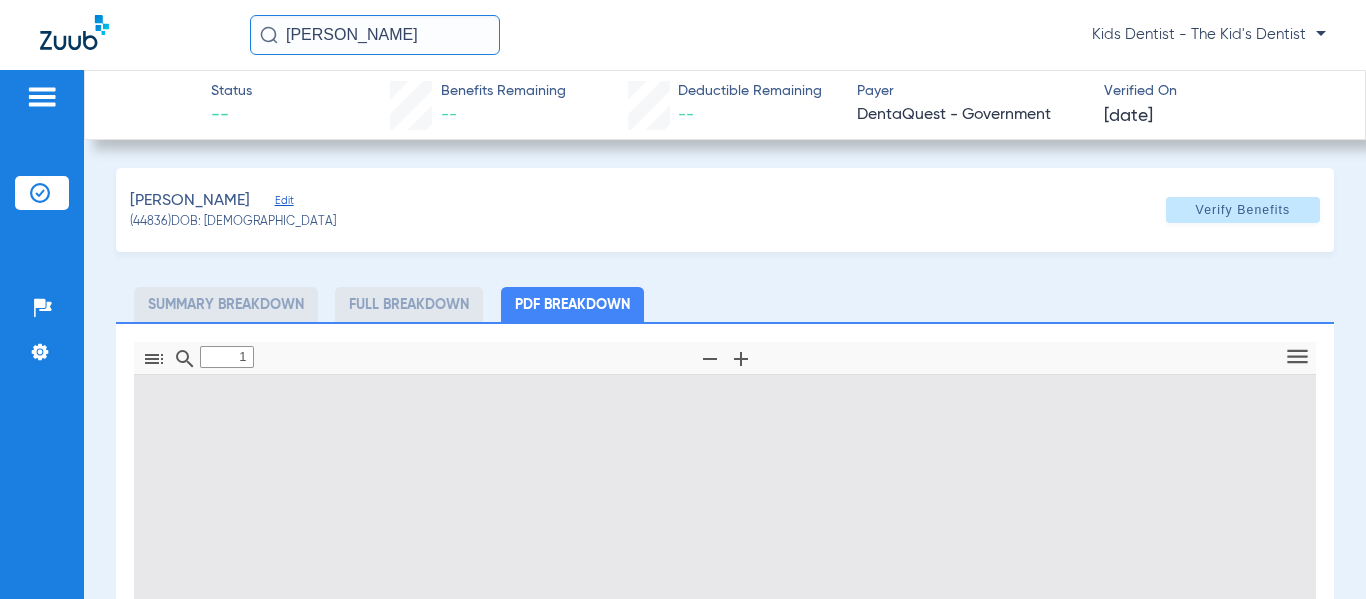 scroll, scrollTop: 10, scrollLeft: 0, axis: vertical 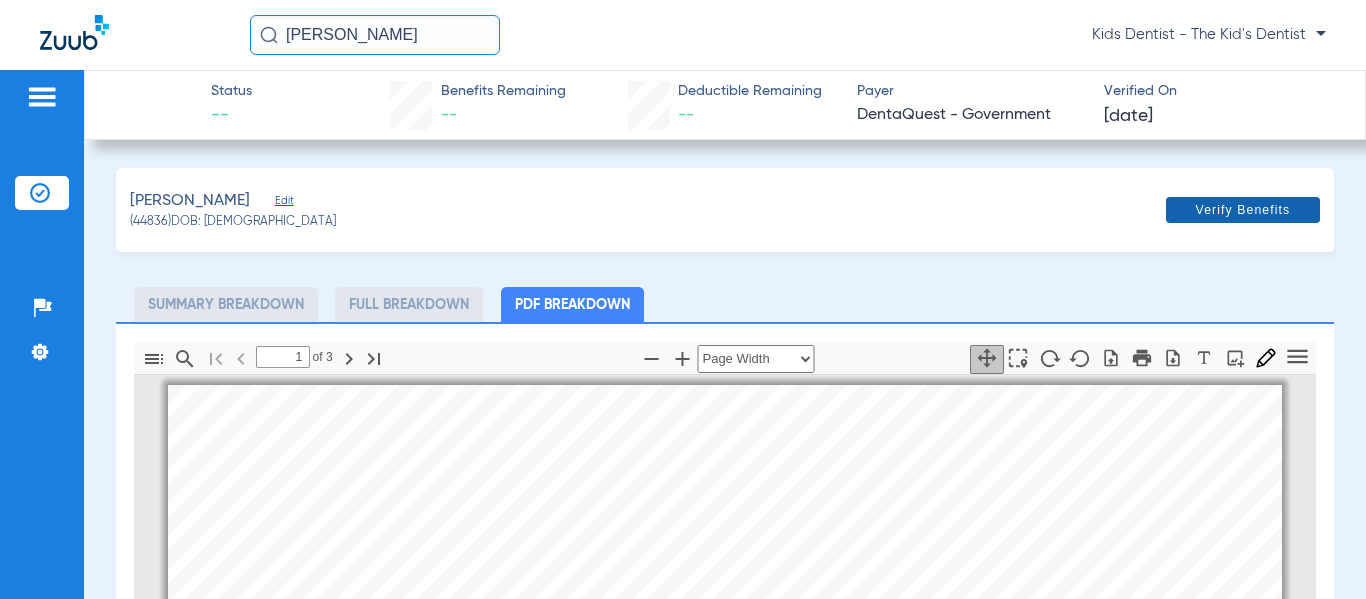 click on "Verify Benefits" 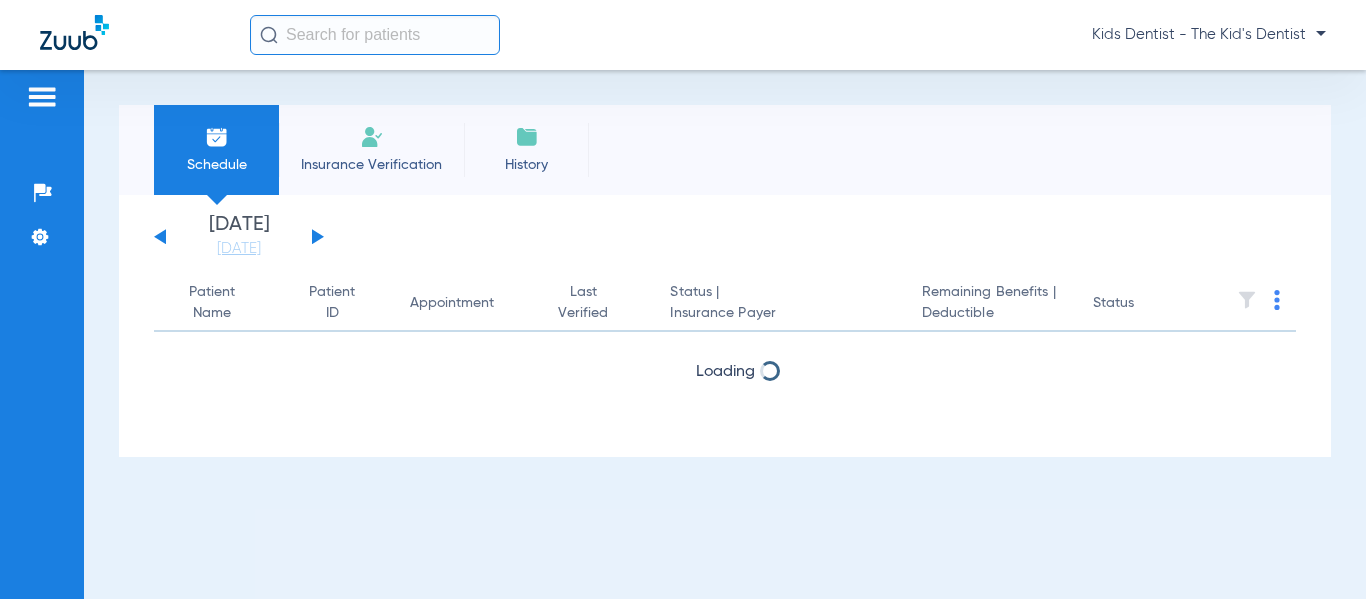 scroll, scrollTop: 0, scrollLeft: 0, axis: both 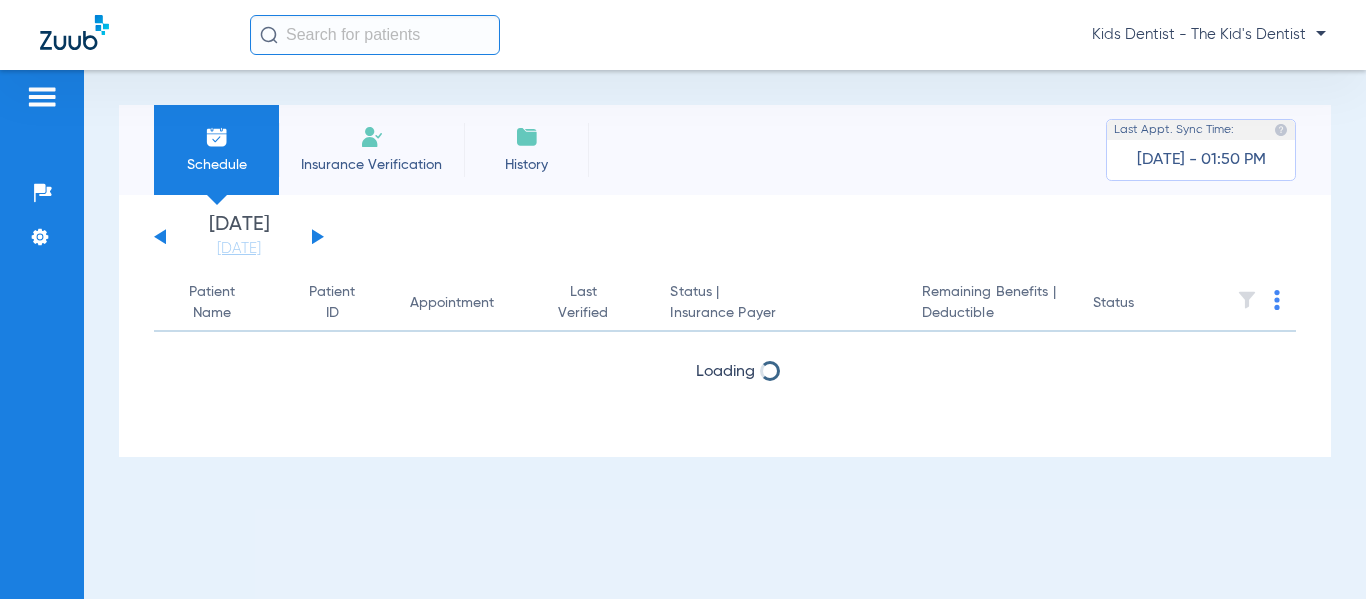 click 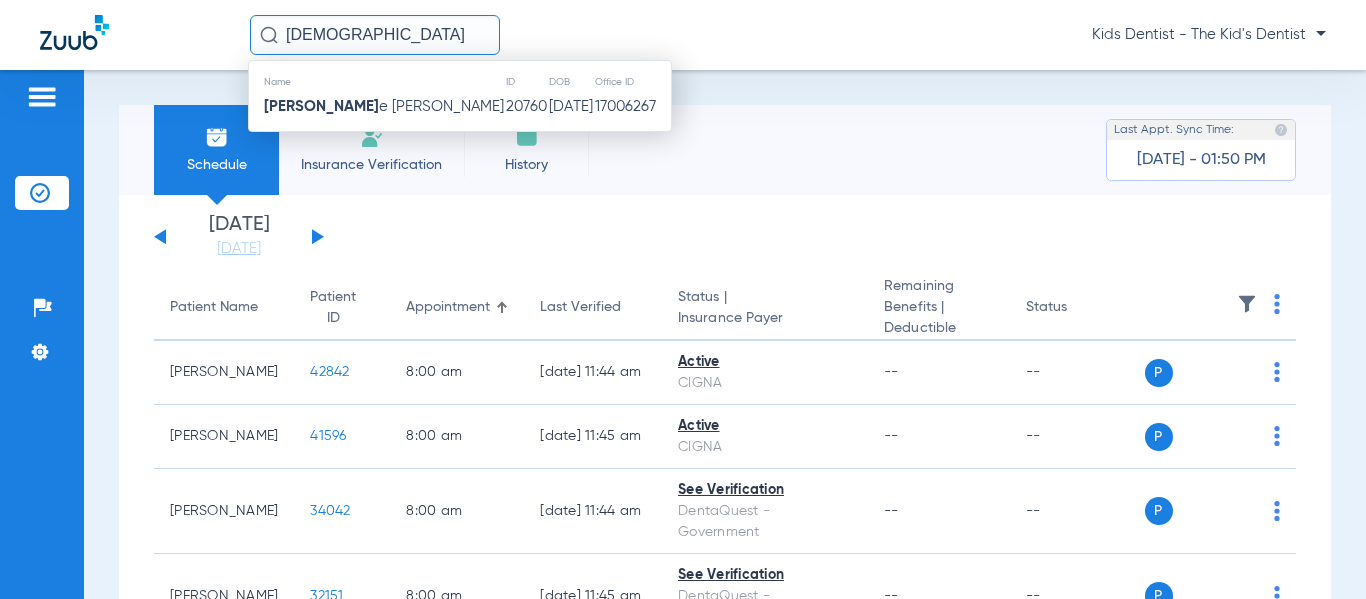 drag, startPoint x: 369, startPoint y: 97, endPoint x: 342, endPoint y: 30, distance: 72.235725 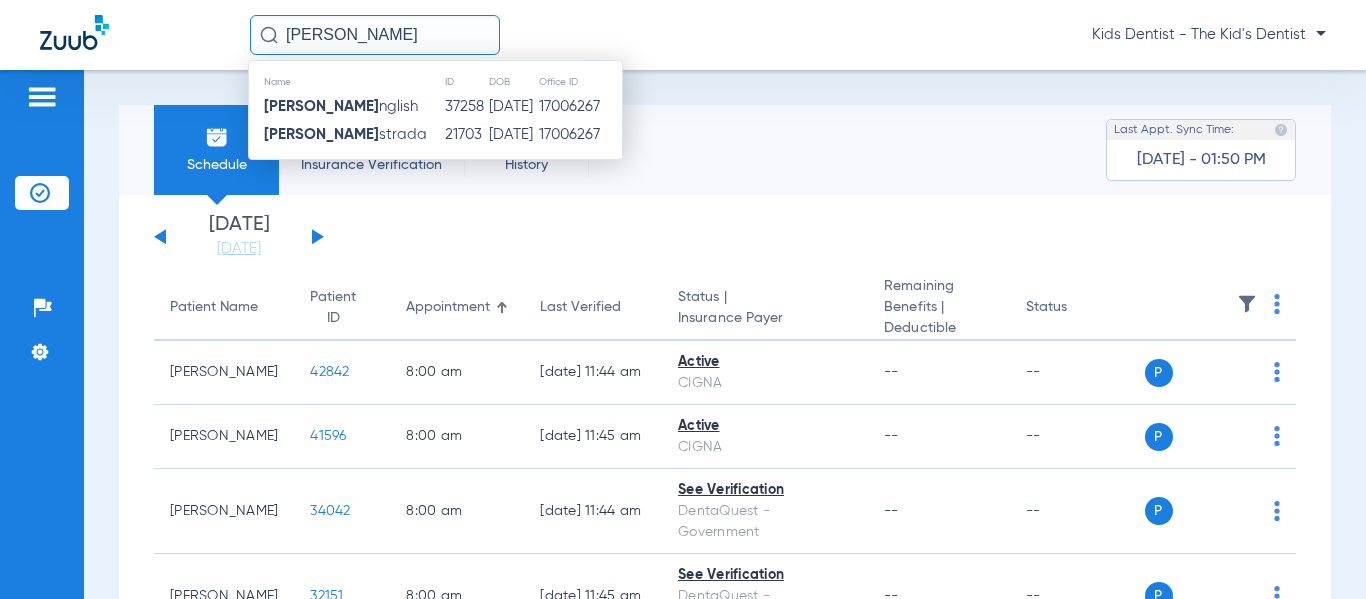 type on "[PERSON_NAME]" 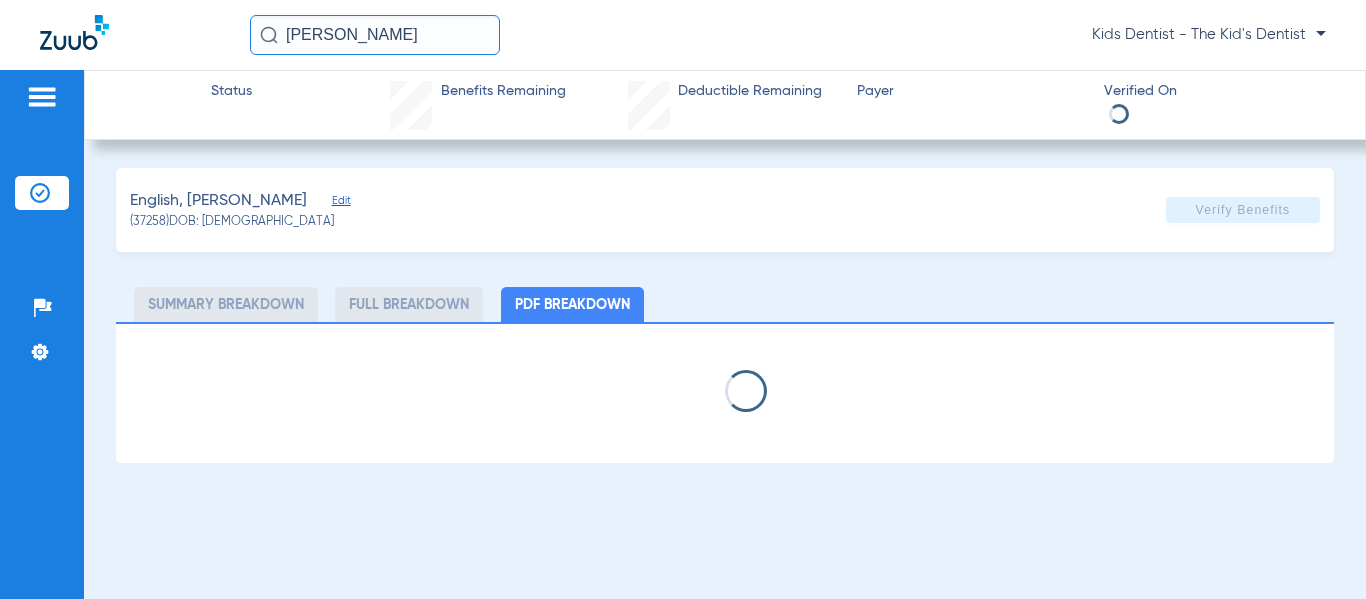 select on "page-width" 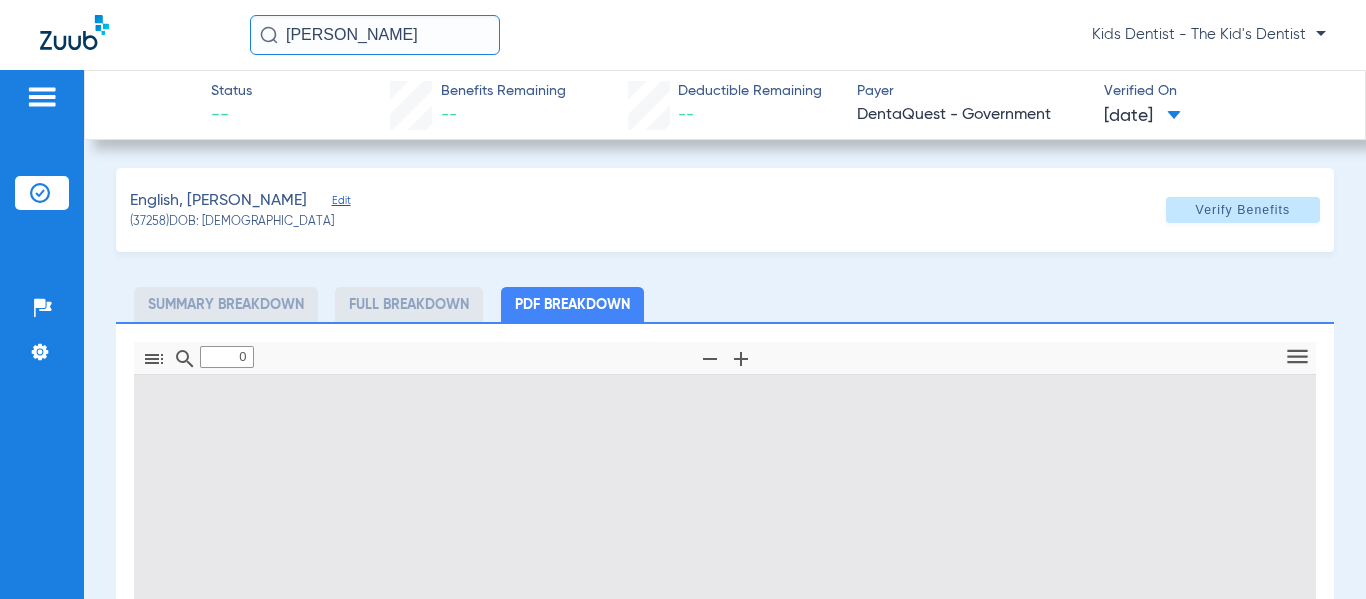 type on "1" 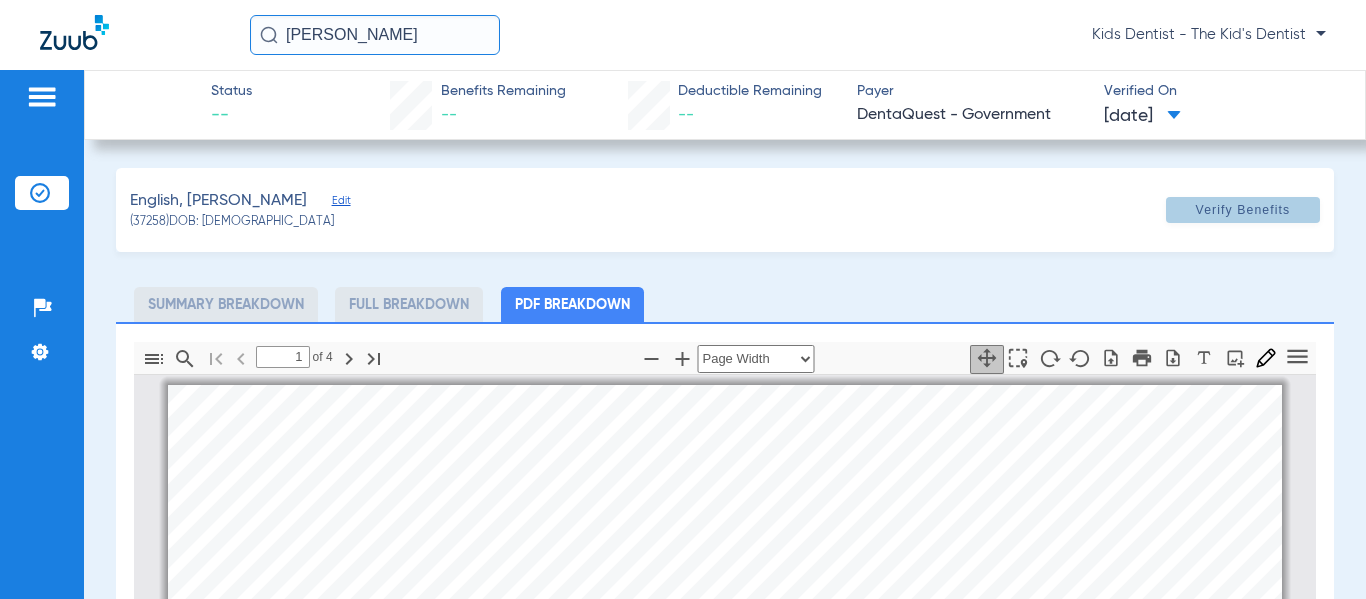 click on "Verify Benefits" 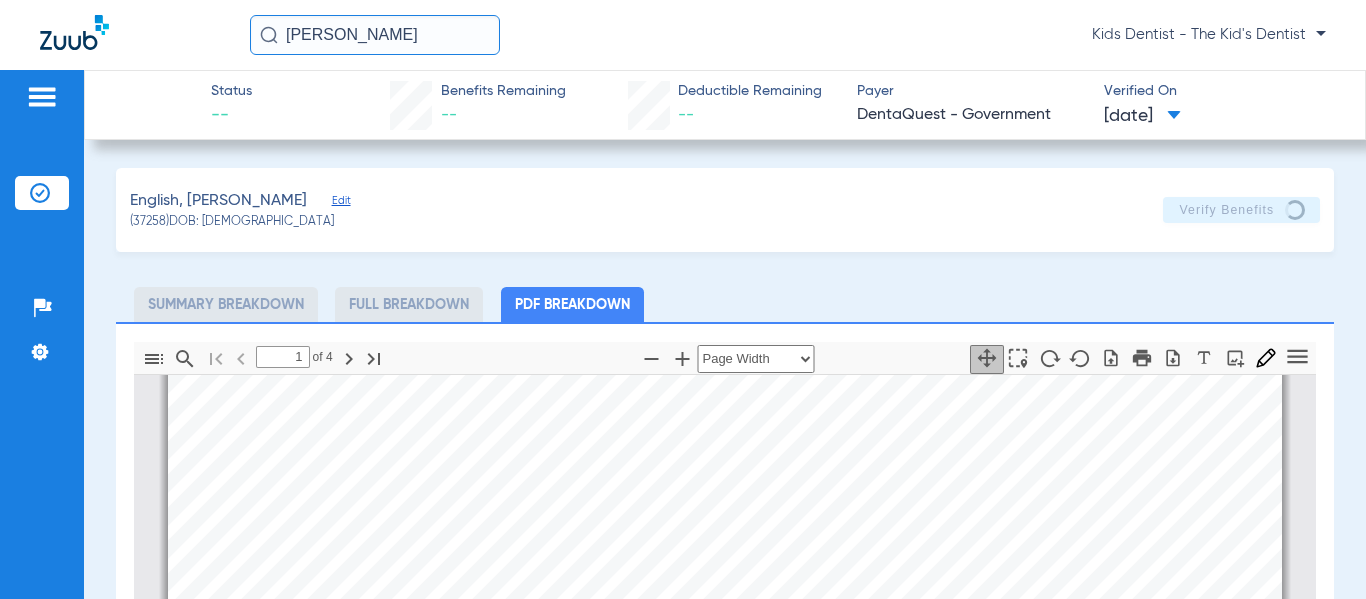 scroll, scrollTop: 310, scrollLeft: 0, axis: vertical 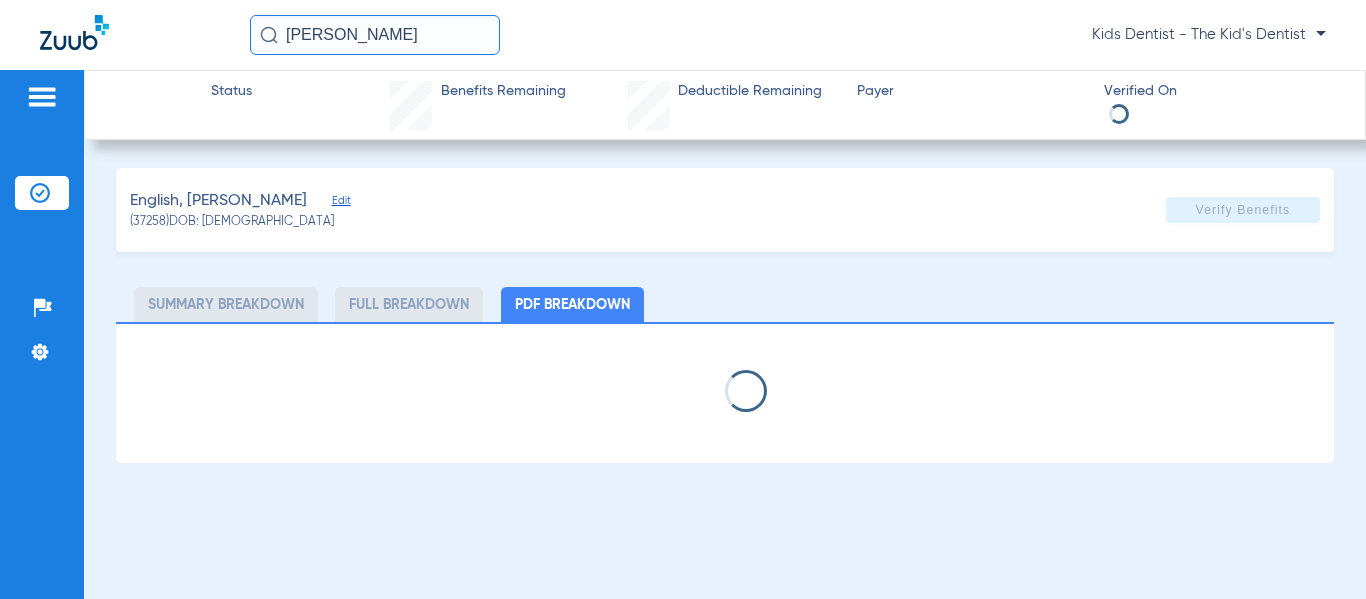 select on "page-width" 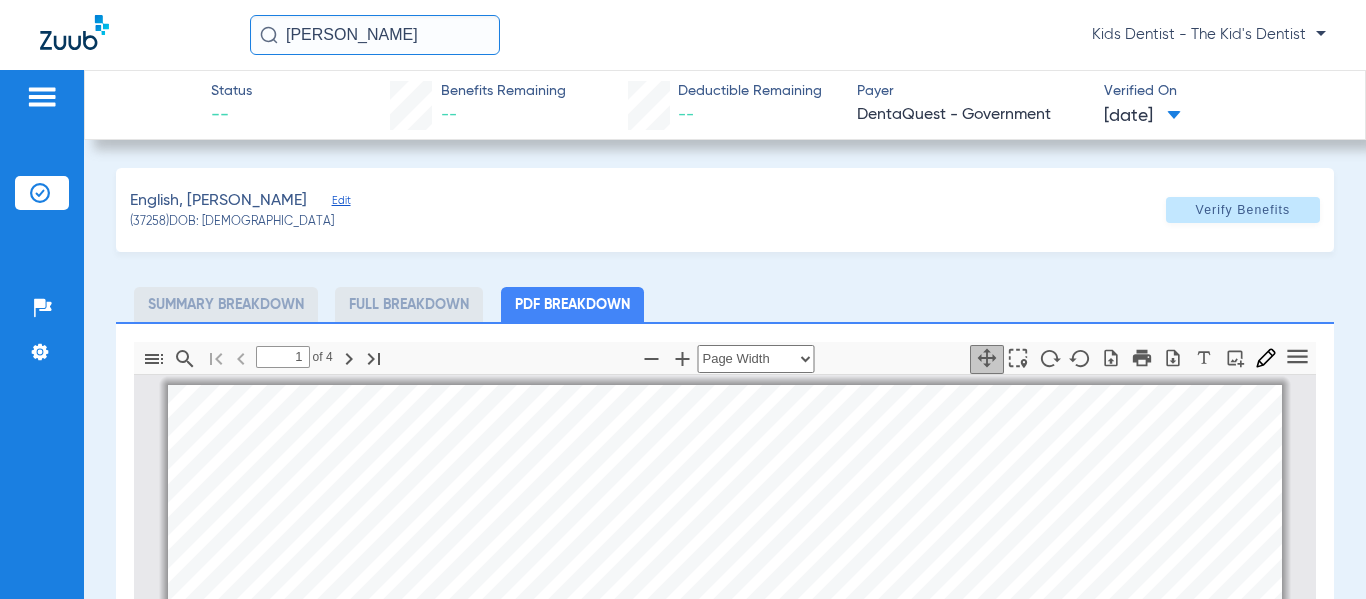 scroll, scrollTop: 10, scrollLeft: 0, axis: vertical 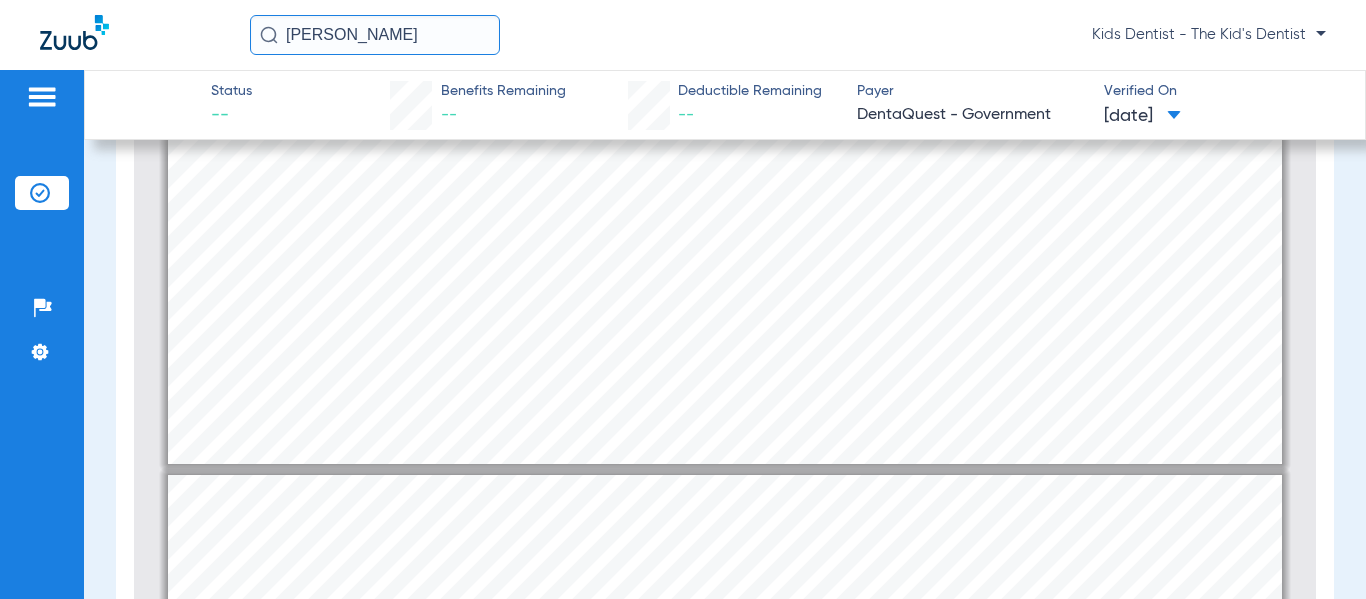 type on "2" 